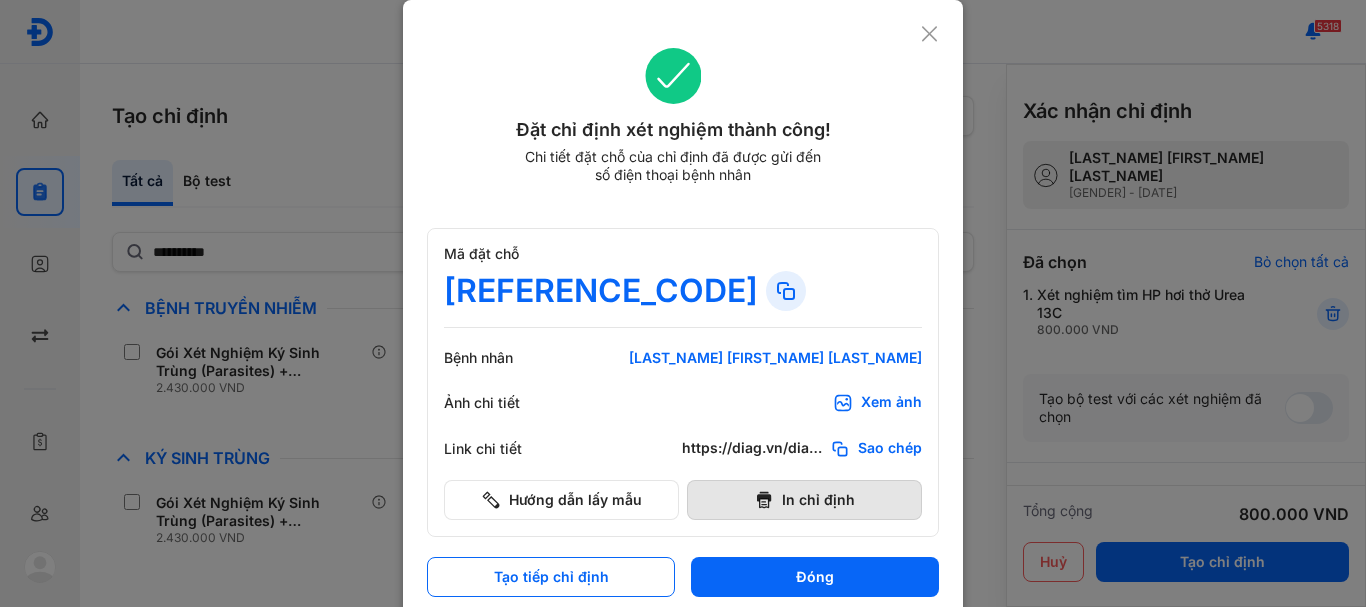 scroll, scrollTop: 0, scrollLeft: 0, axis: both 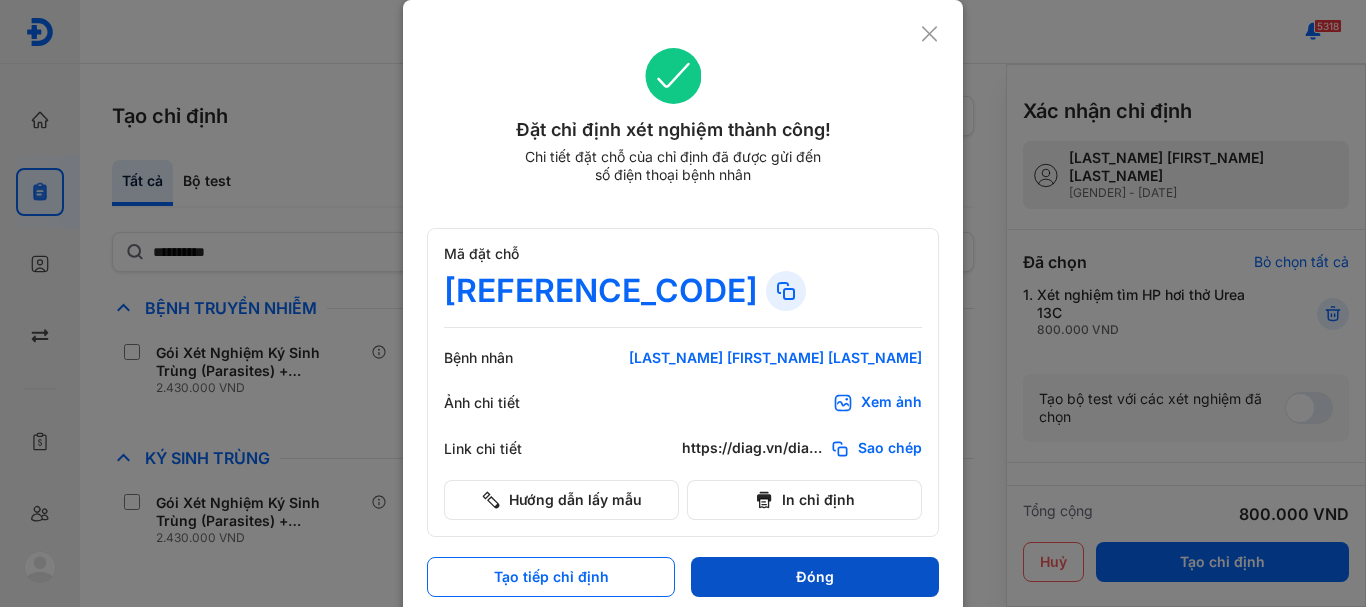 click on "Đóng" at bounding box center (815, 577) 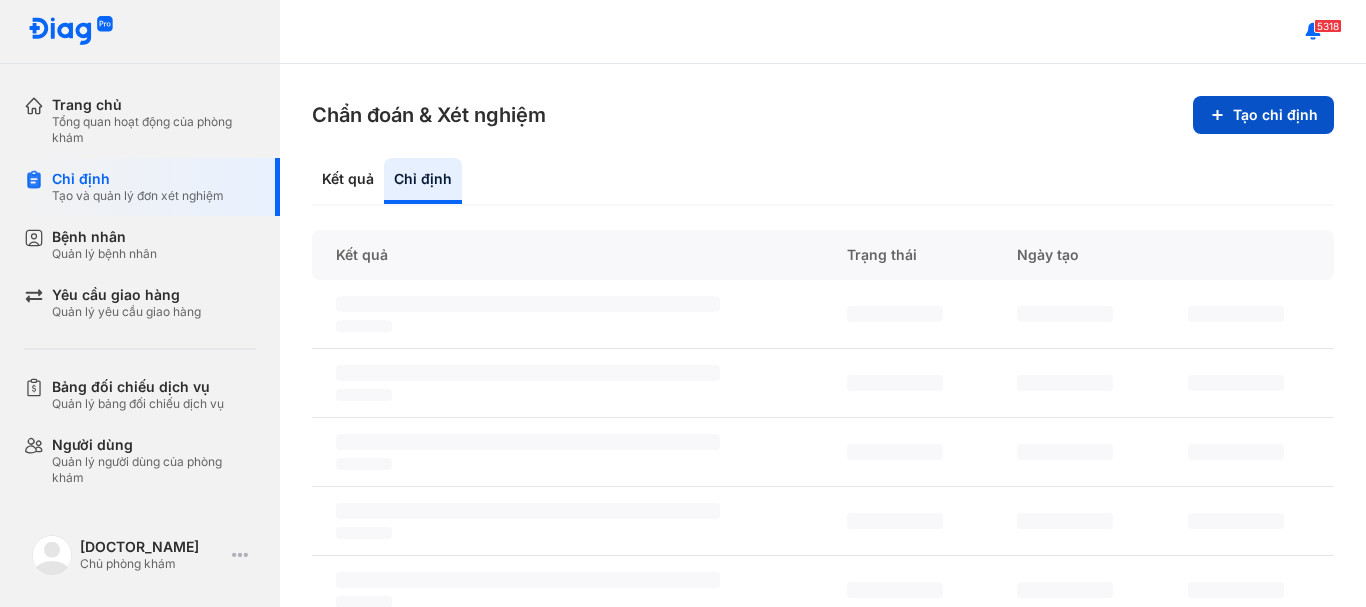 click on "Tạo chỉ định" at bounding box center (1263, 115) 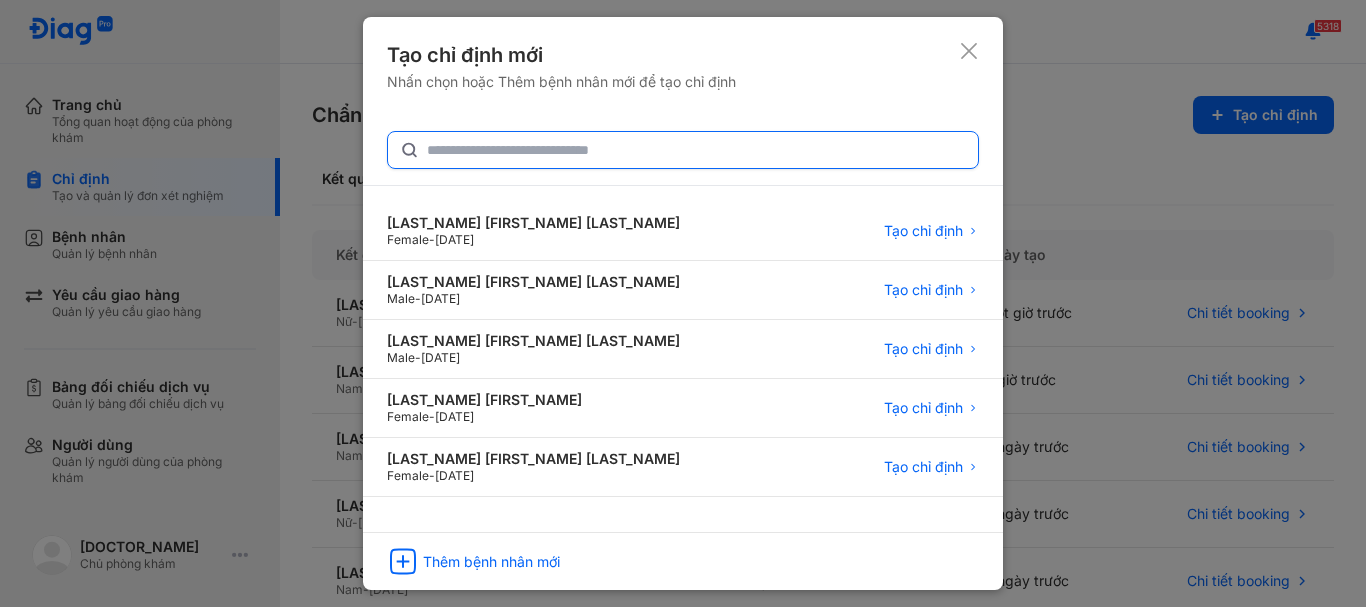 click 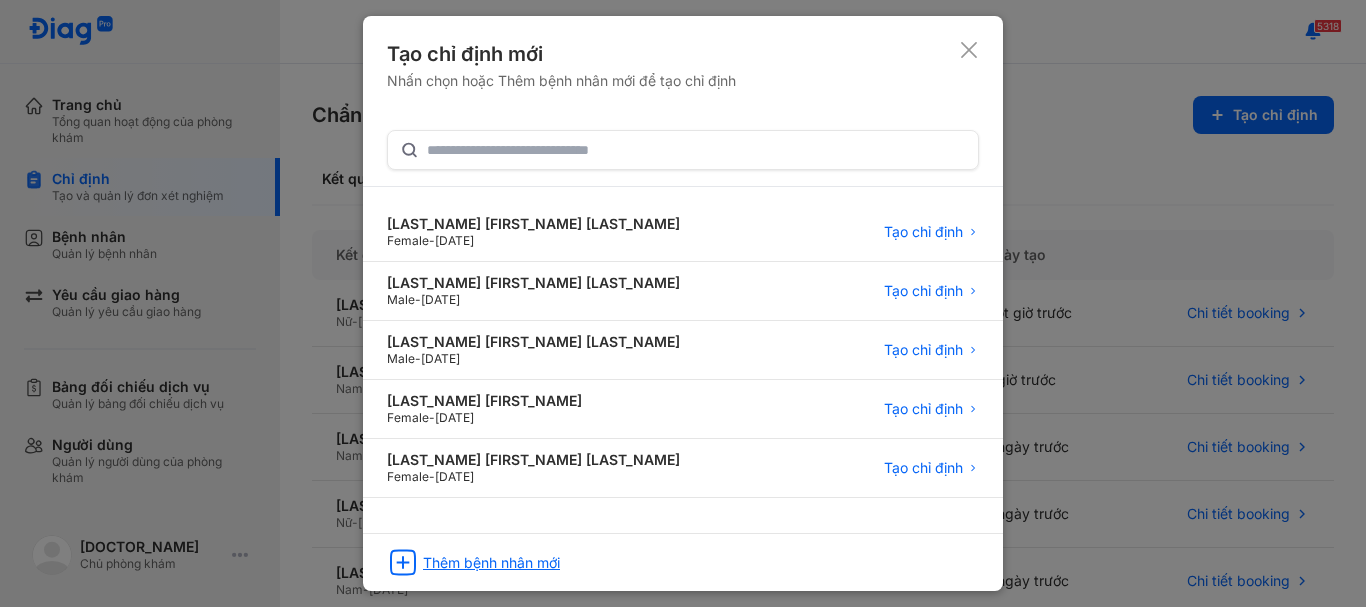 click on "Thêm bệnh nhân mới" at bounding box center [491, 563] 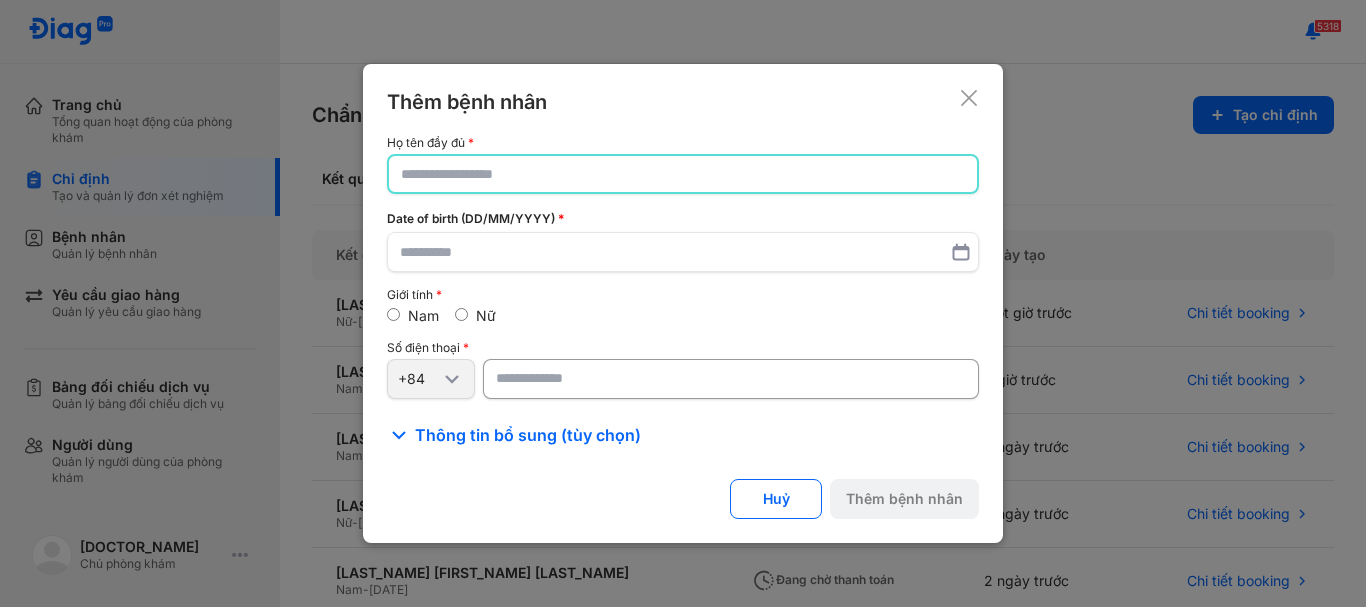 click 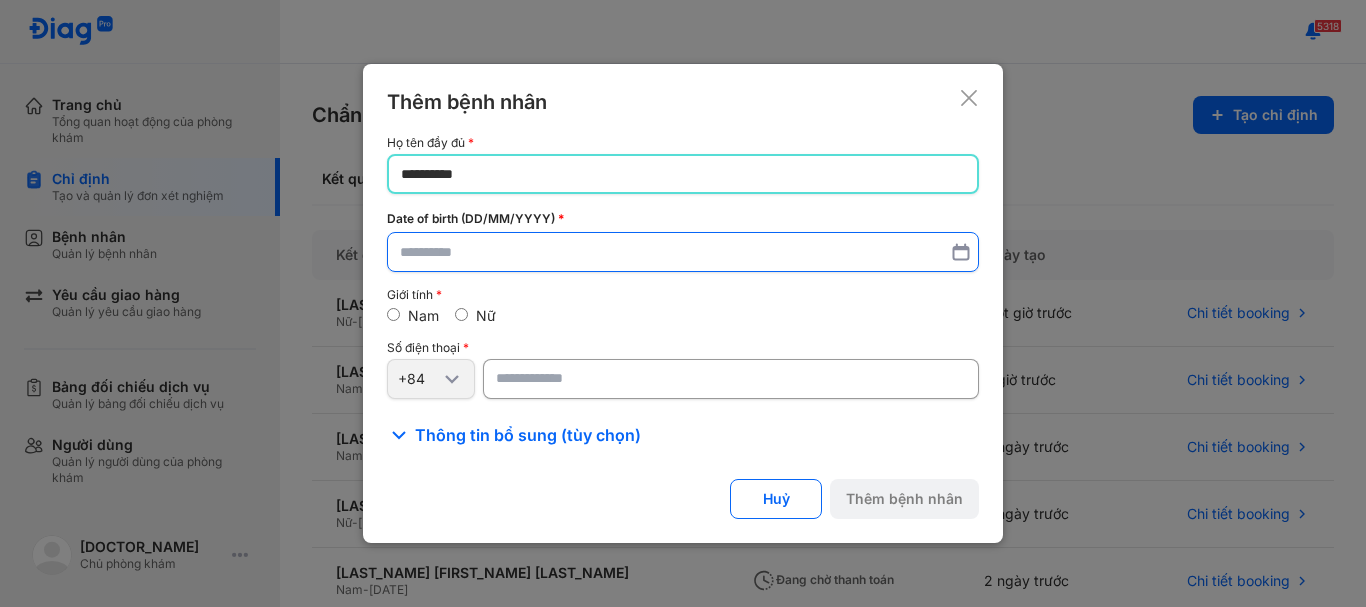 type on "**********" 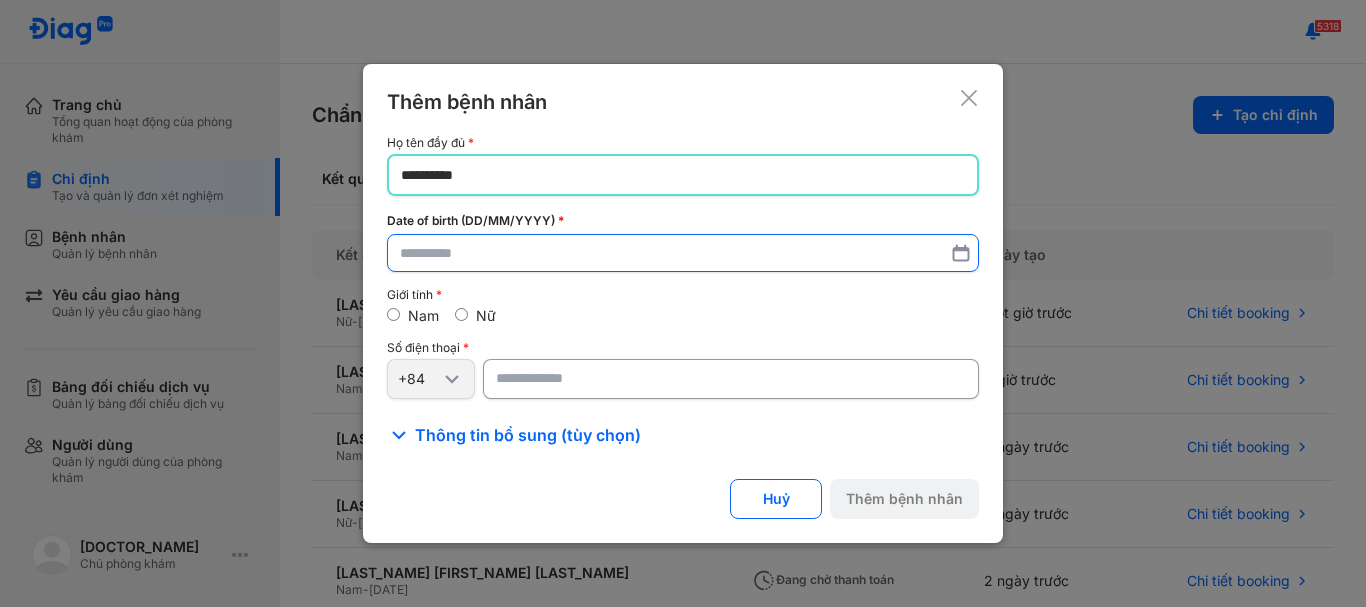 click at bounding box center [683, 253] 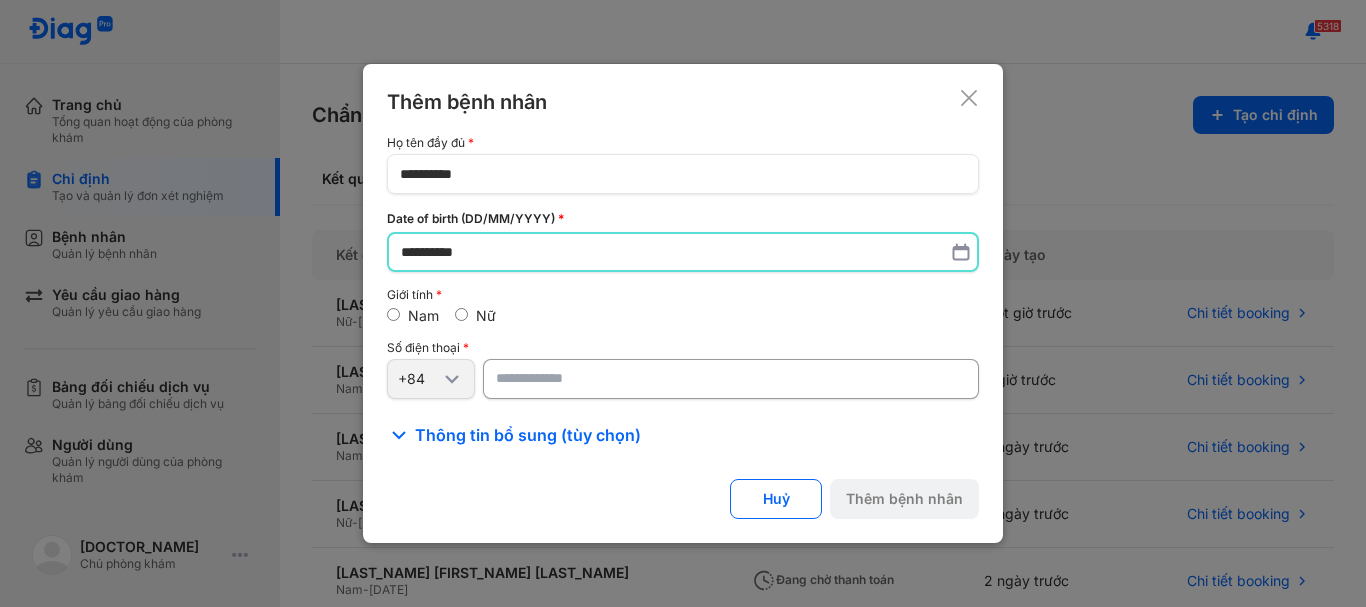 type on "**********" 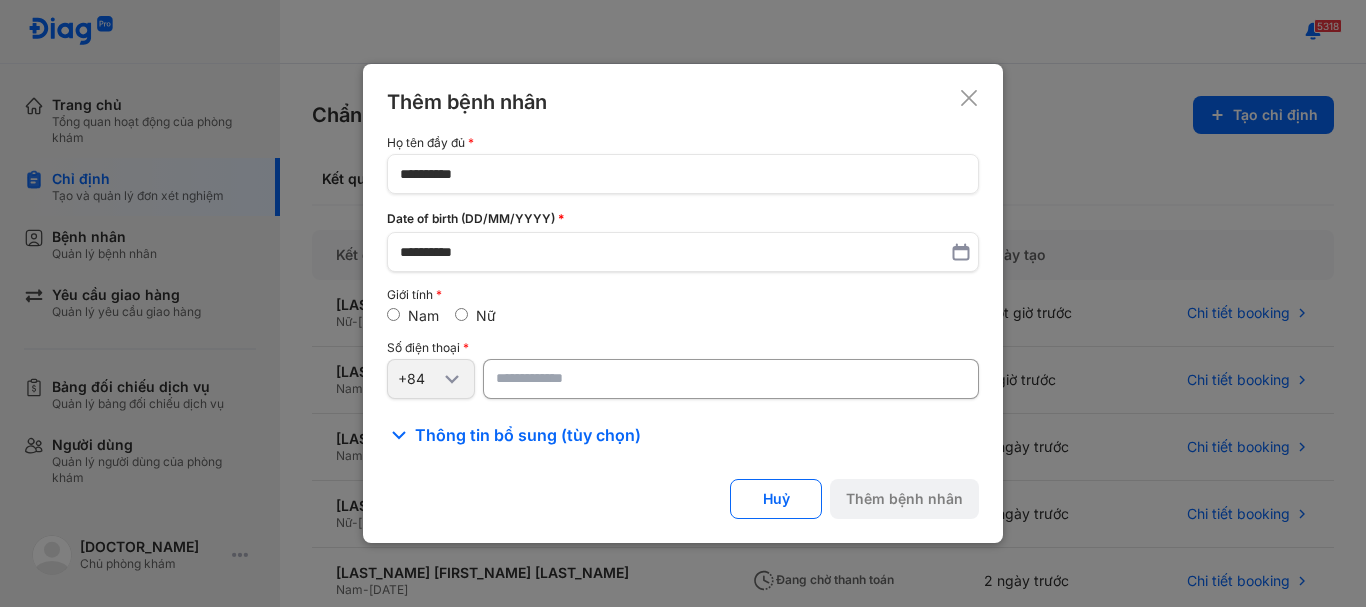 click at bounding box center [731, 379] 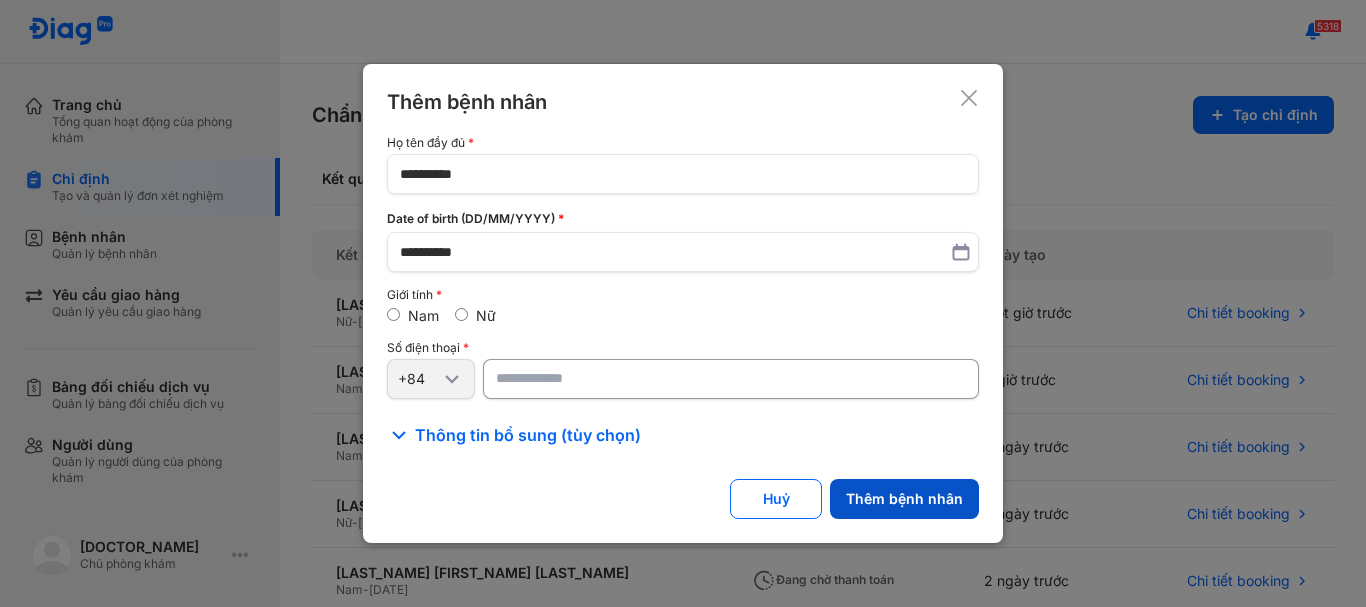 type on "**********" 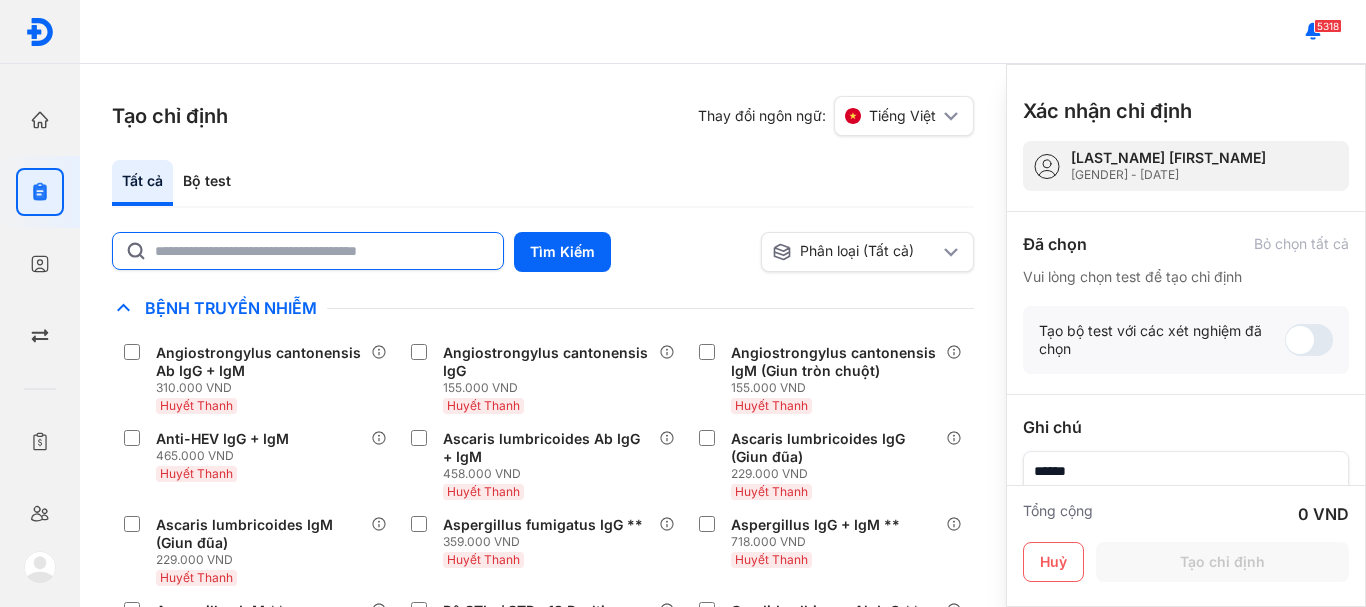 click 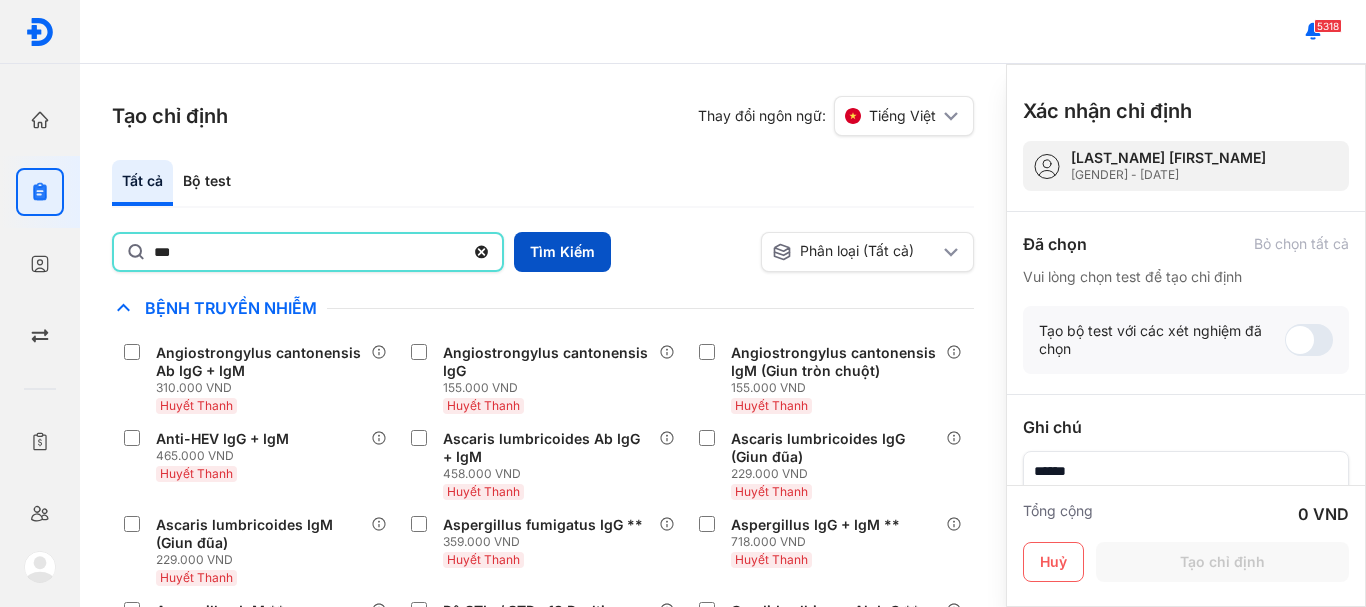 type on "***" 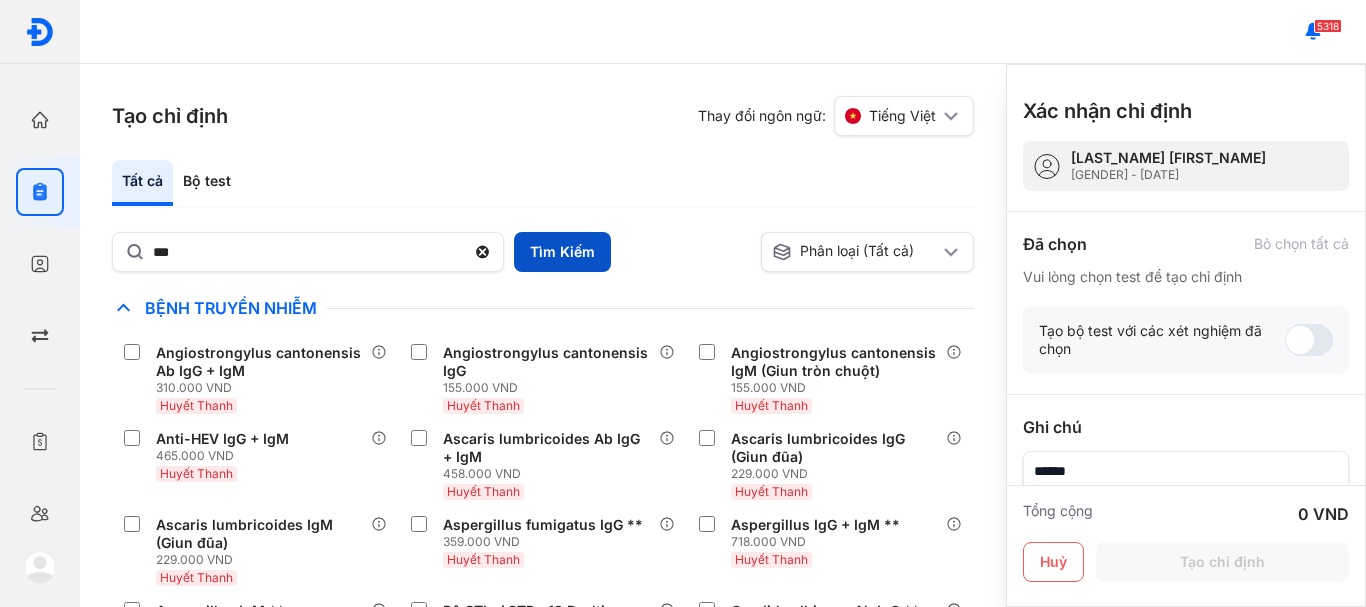 click on "Tìm Kiếm" at bounding box center (562, 252) 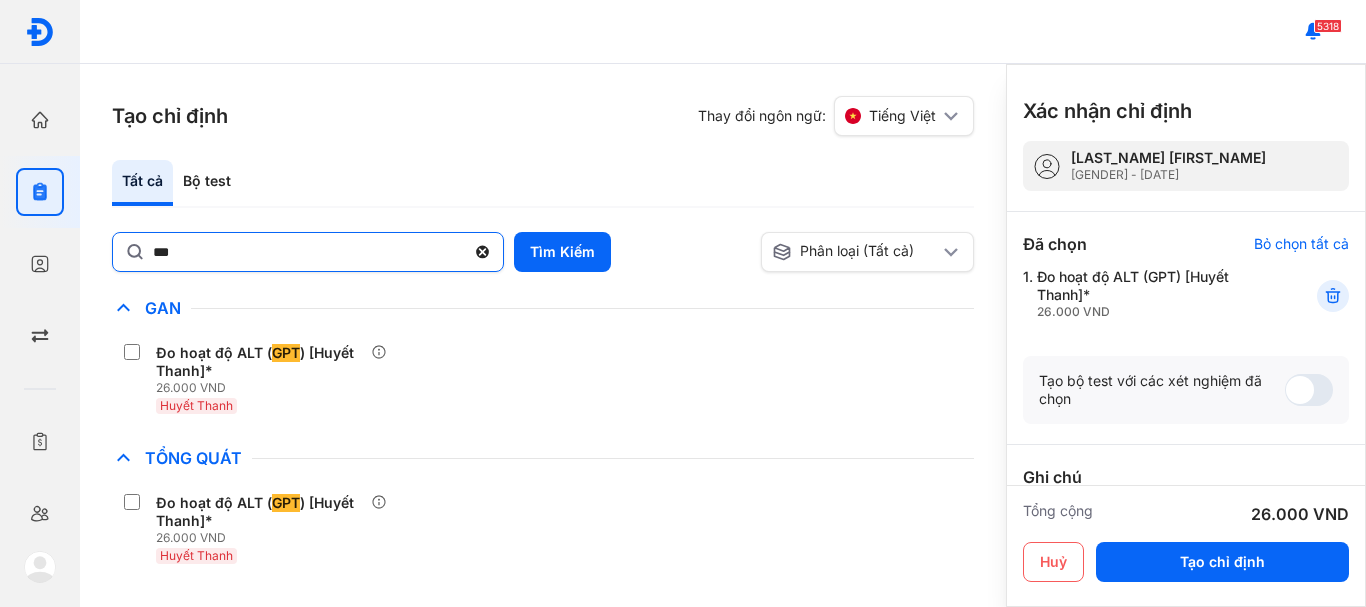 click 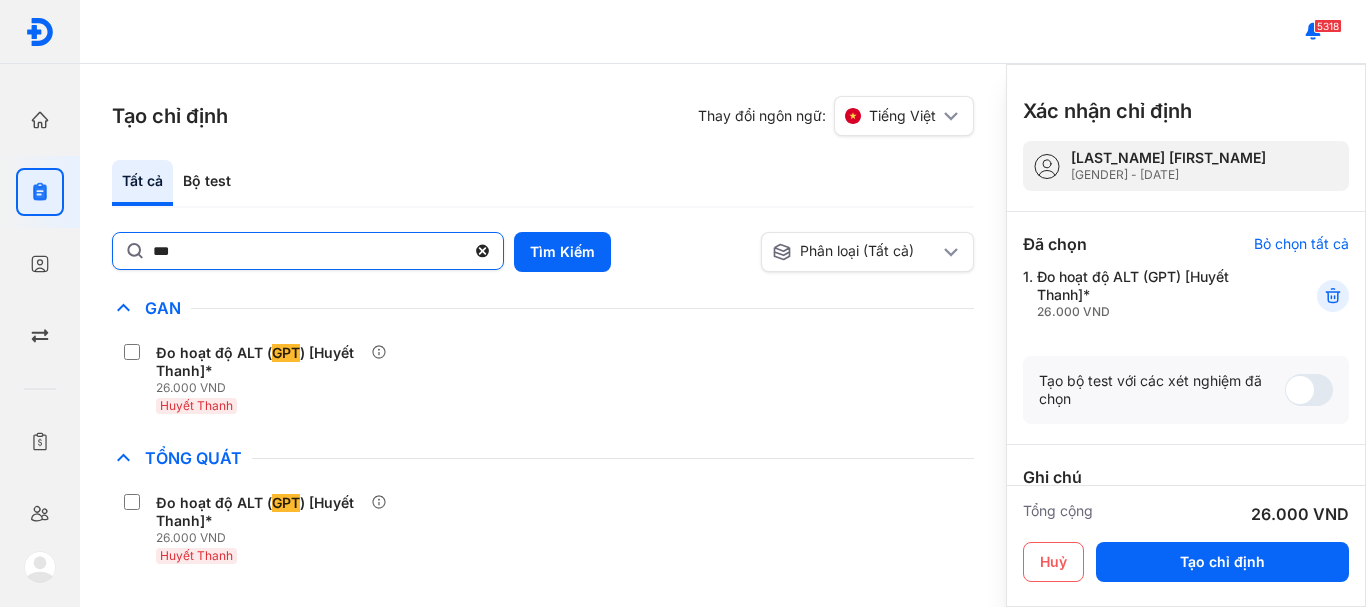 click on "***" 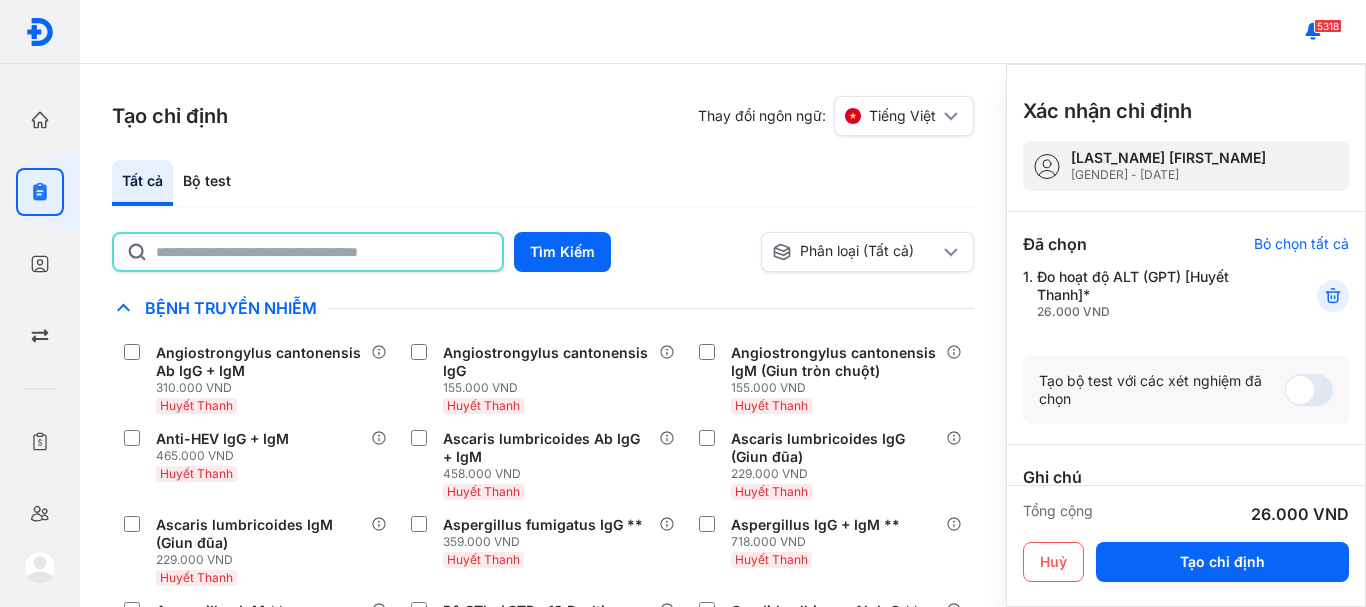 click 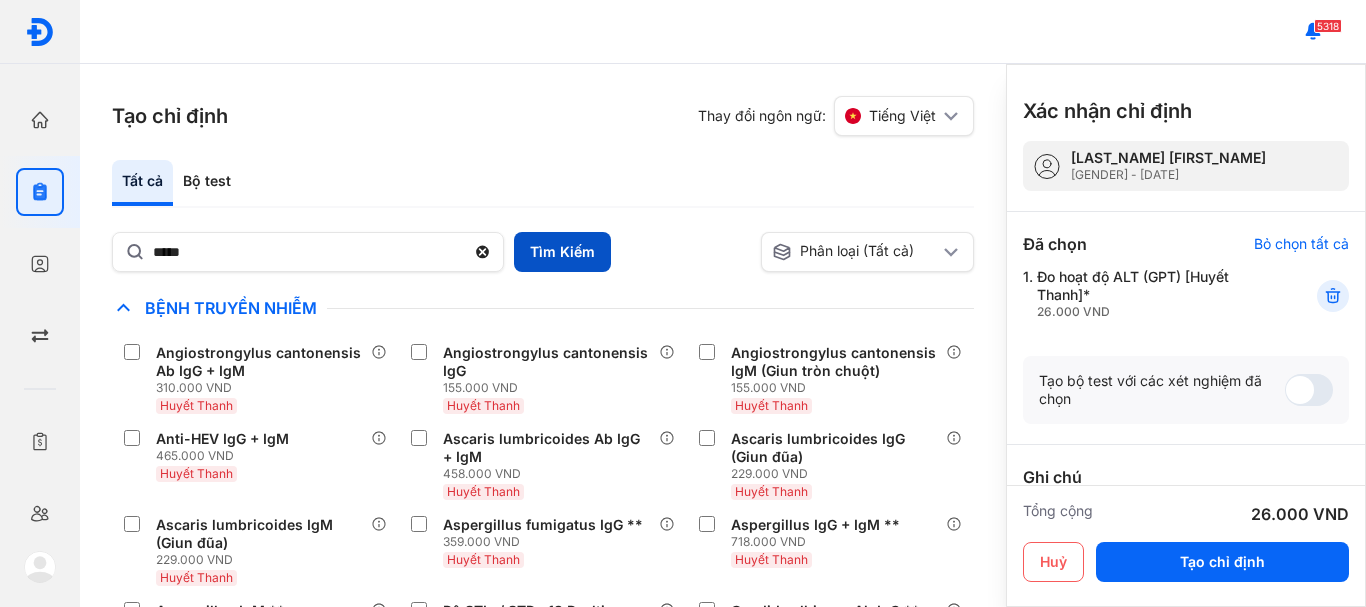 click on "Tìm Kiếm" at bounding box center [562, 252] 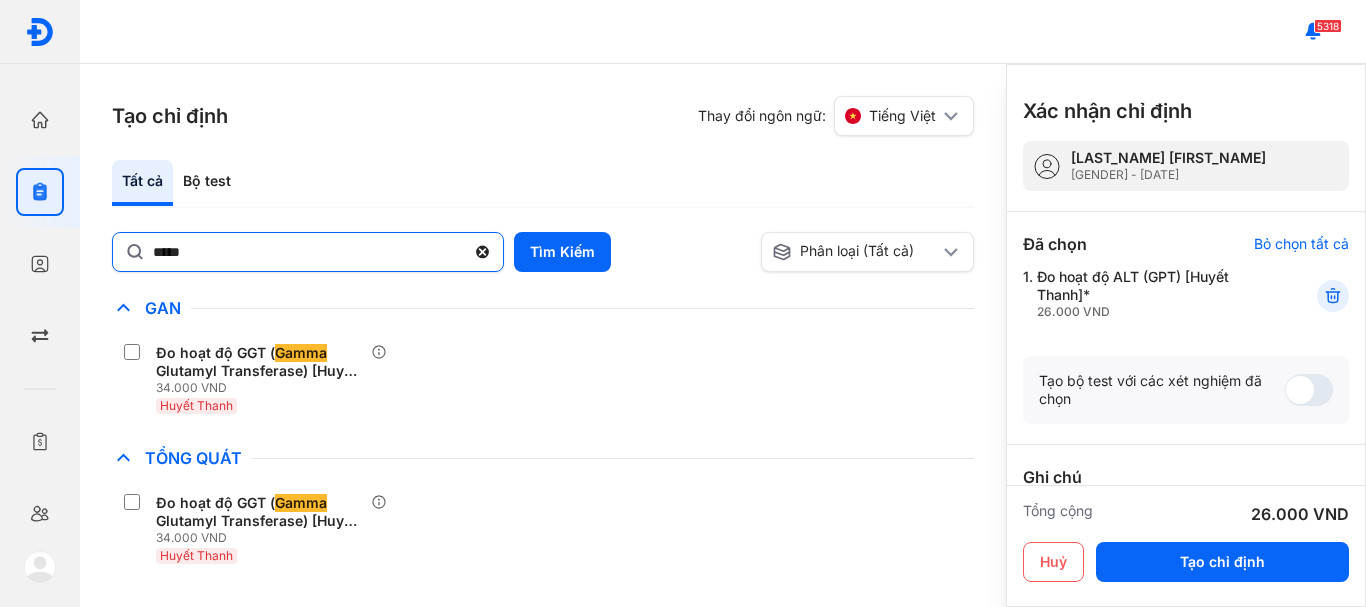 click 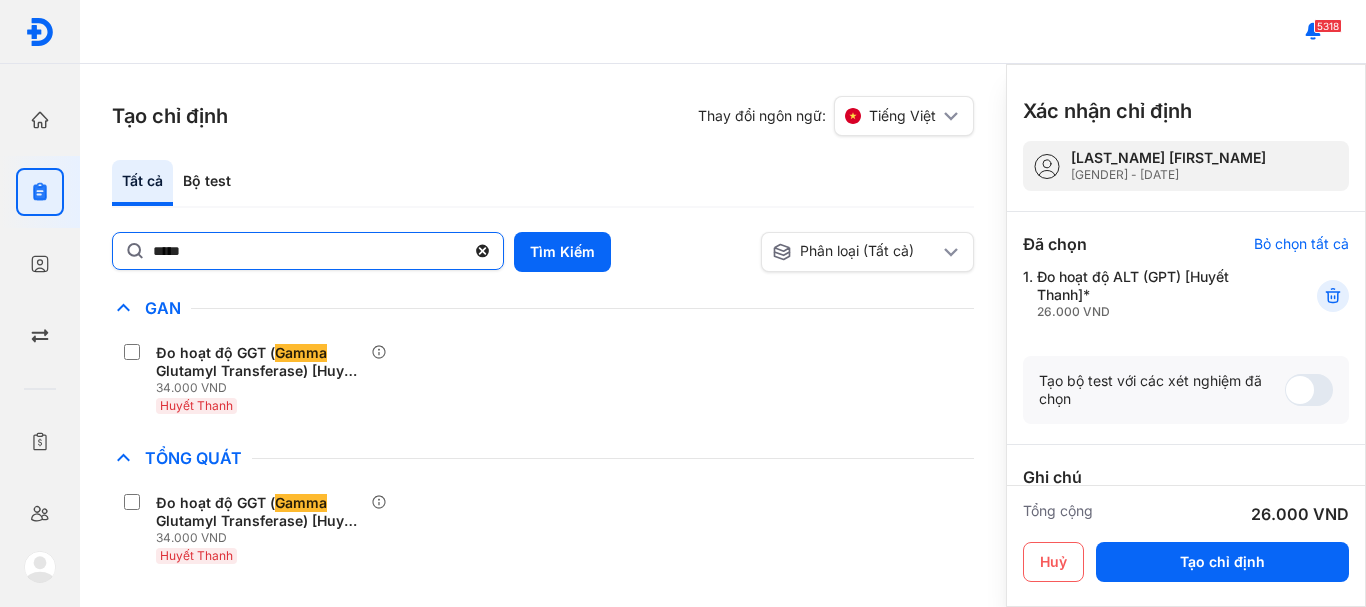 click on "*****" 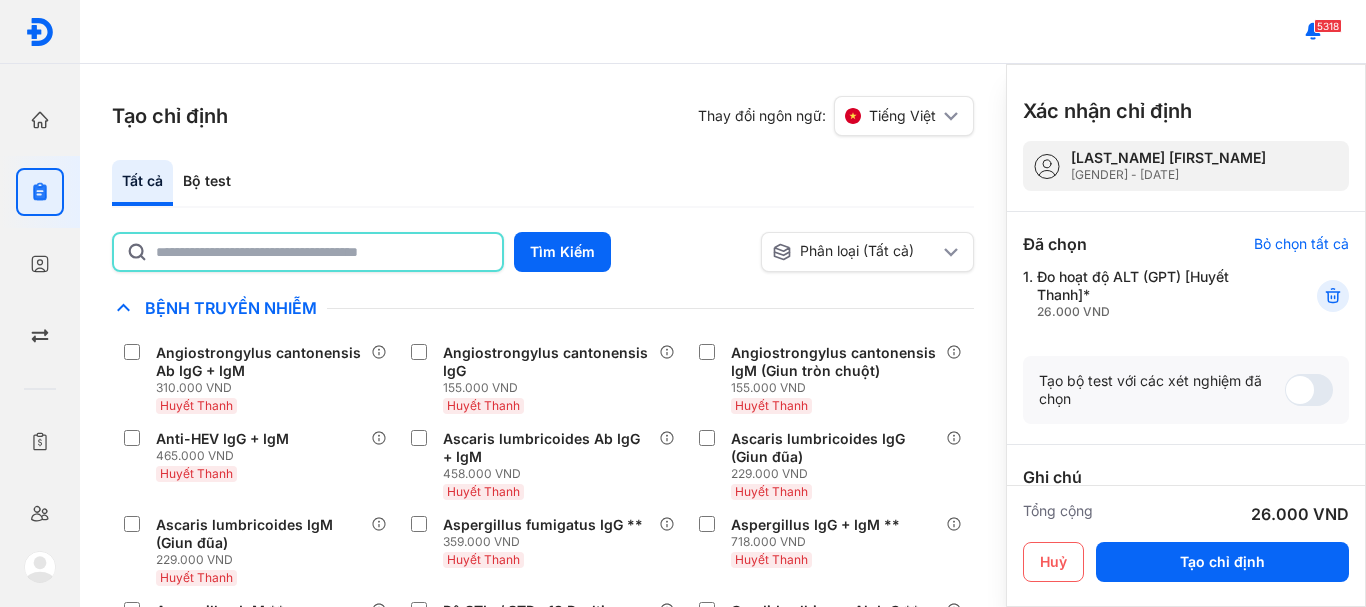 click 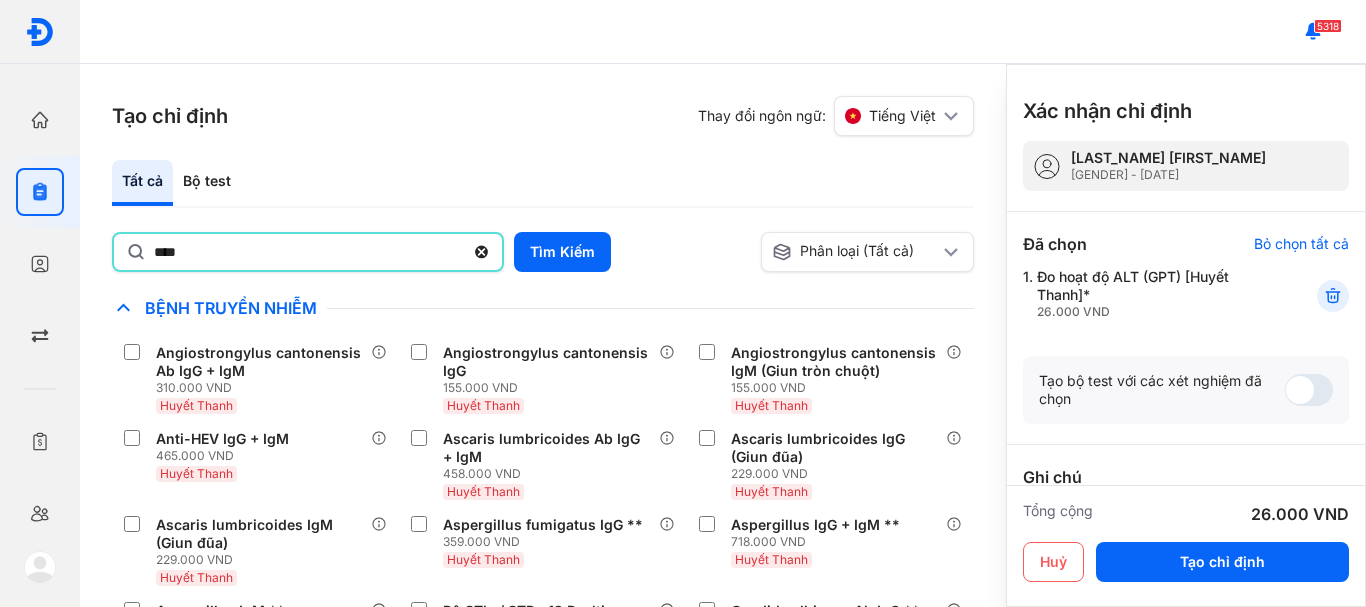type on "**********" 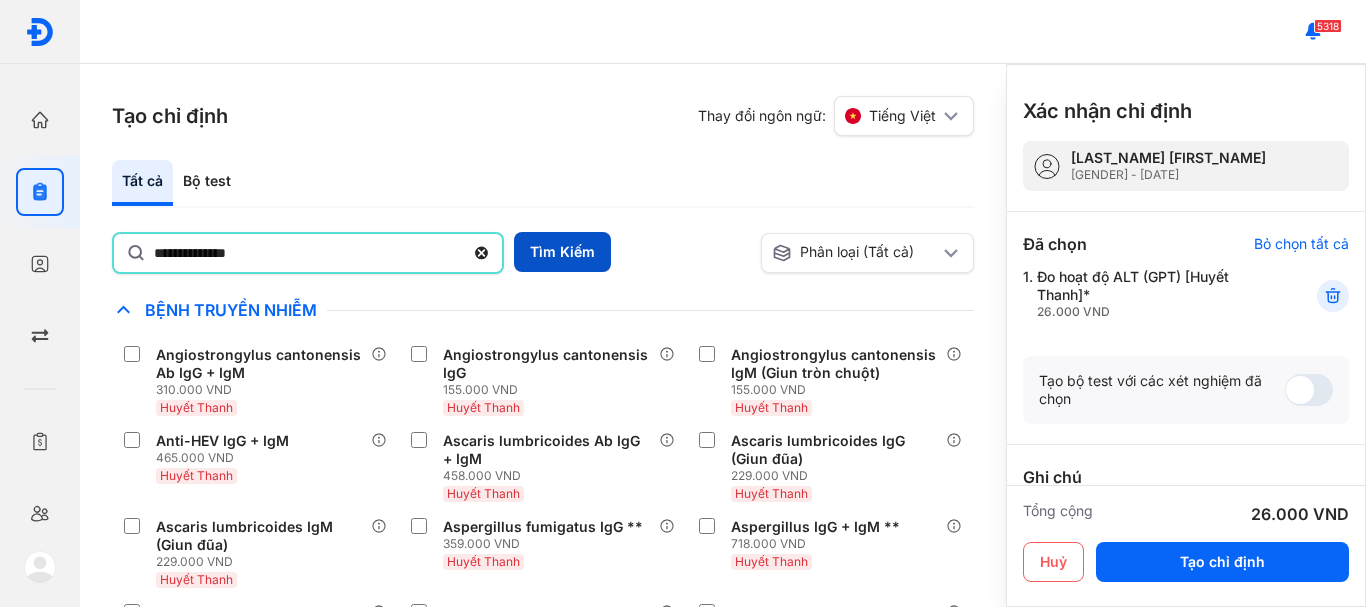 click on "Tìm Kiếm" at bounding box center [562, 252] 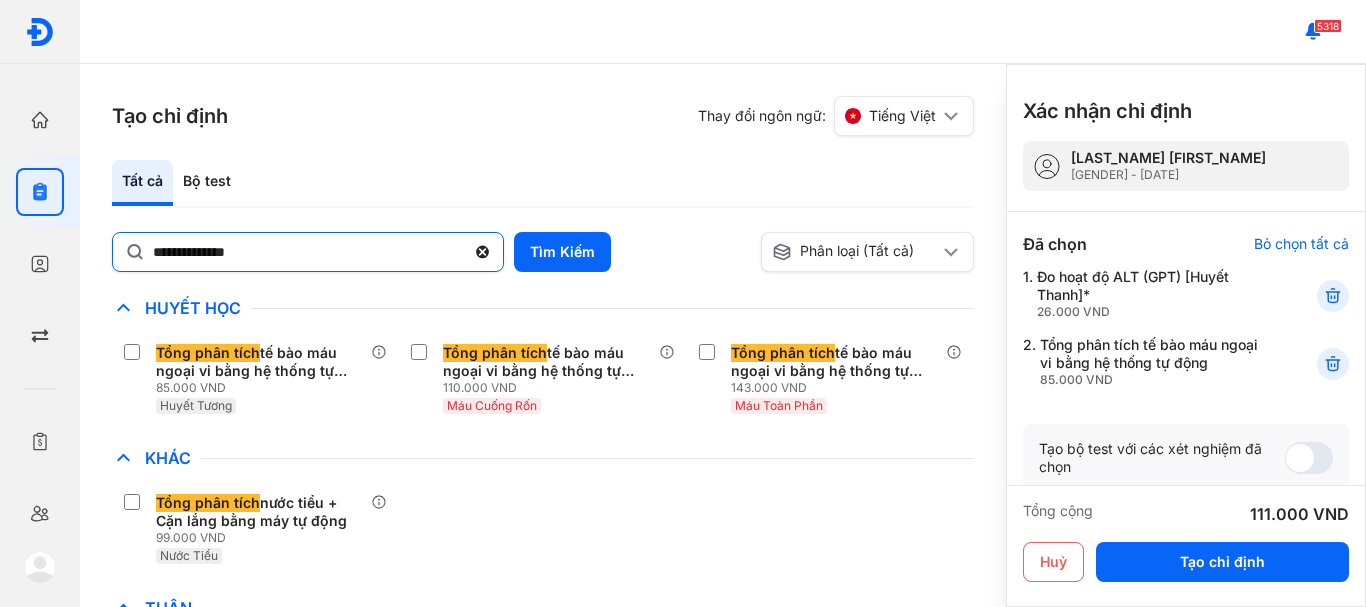 click 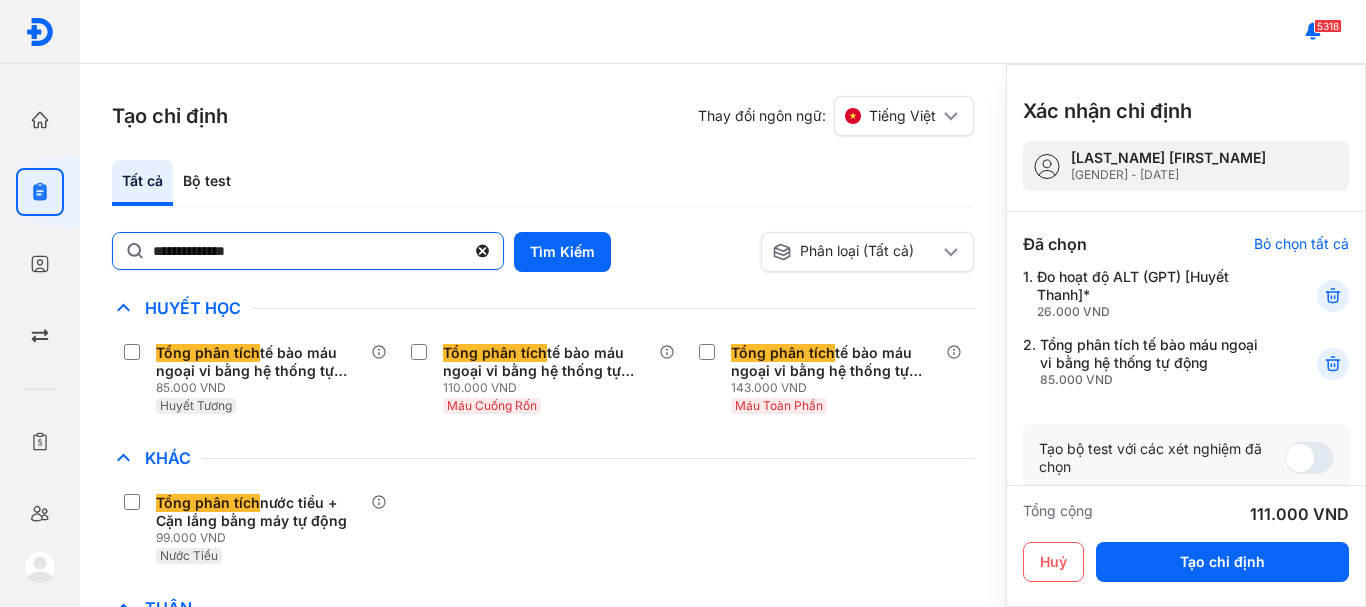 click on "**********" 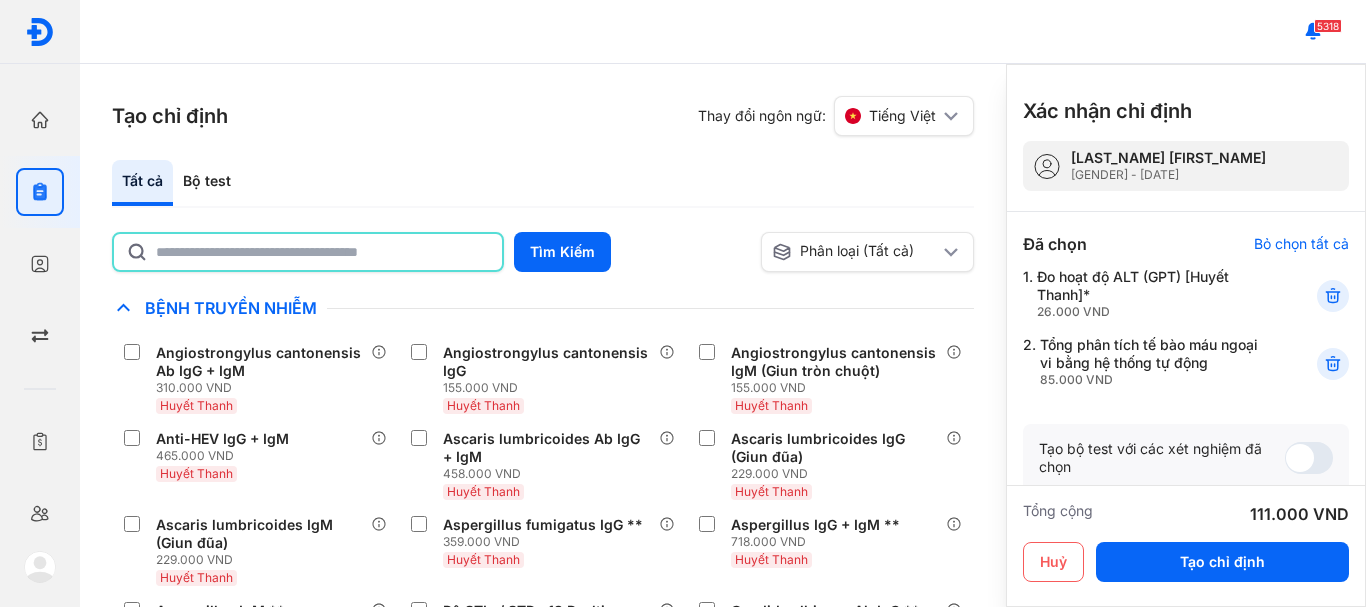 click 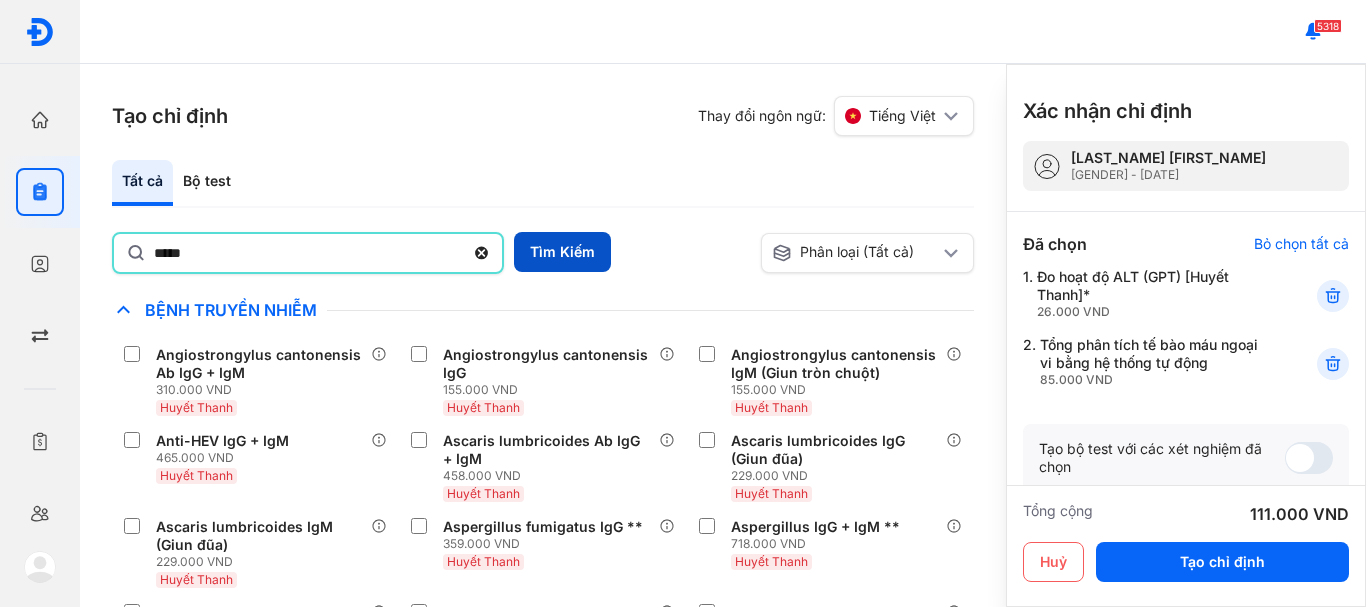 click on "Tìm Kiếm" at bounding box center (562, 252) 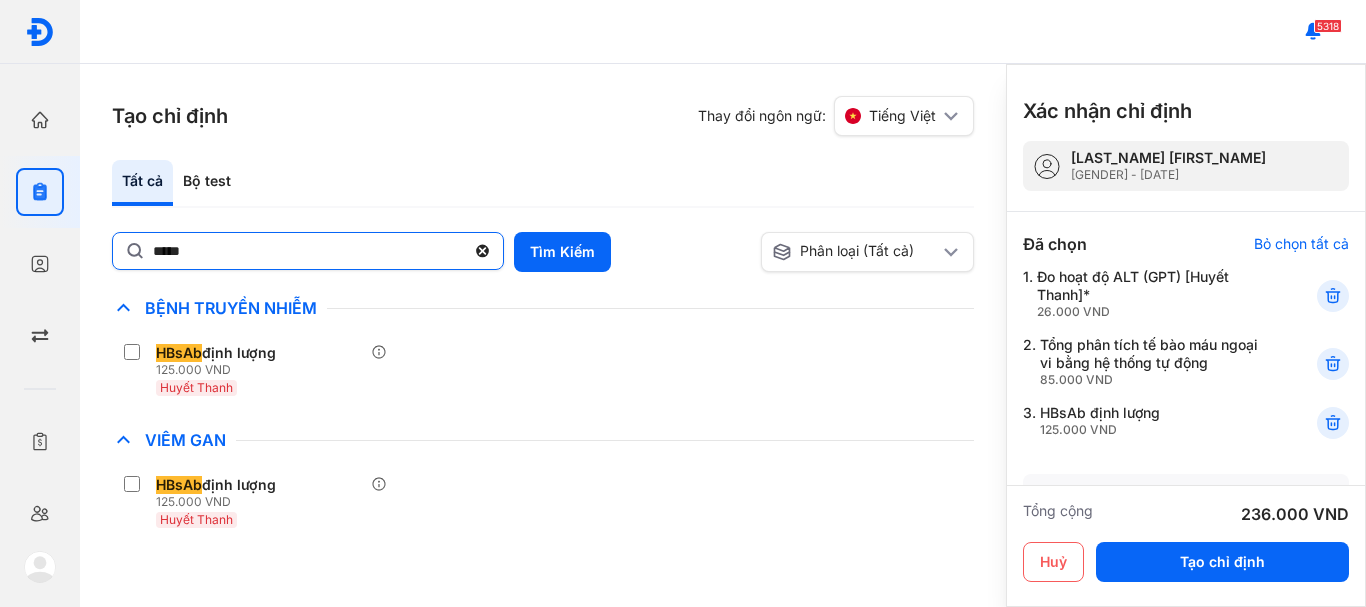 click on "*****" 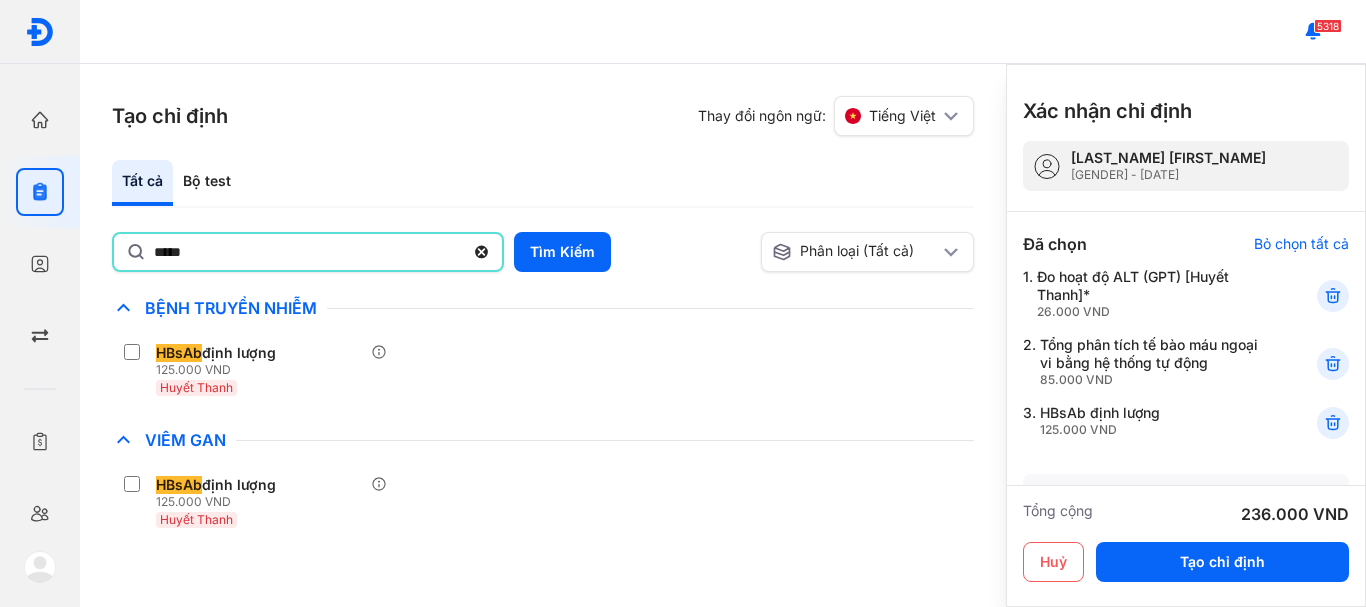 type on "*****" 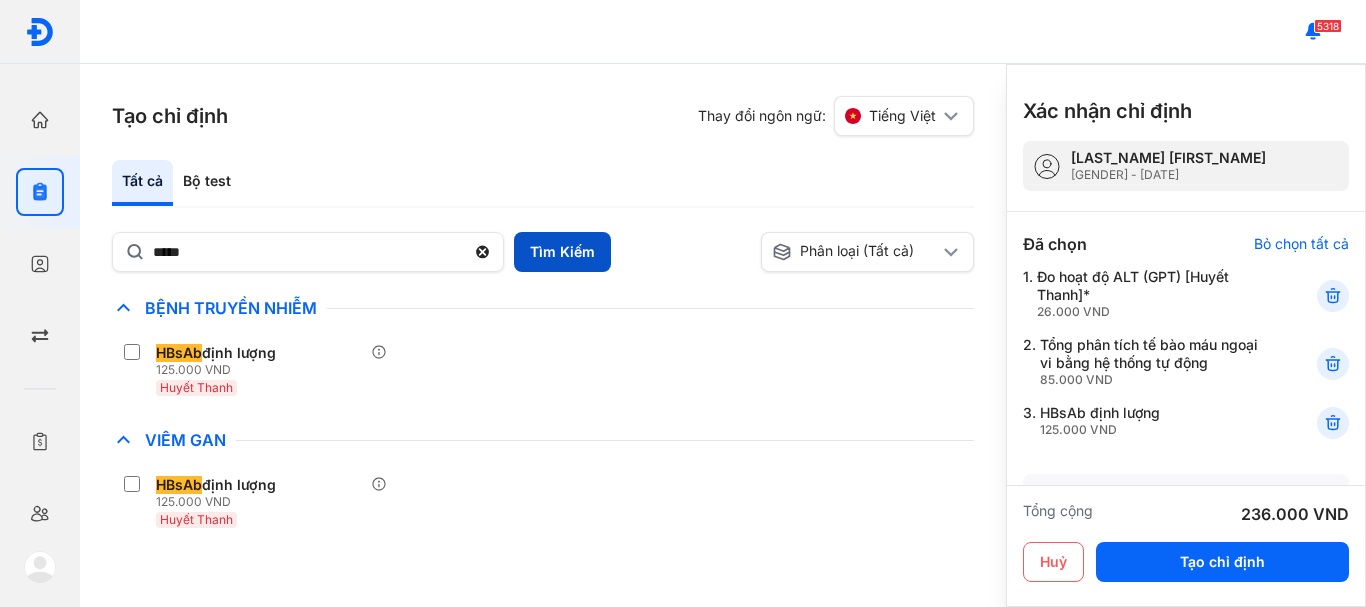 click on "Tìm Kiếm" at bounding box center (562, 252) 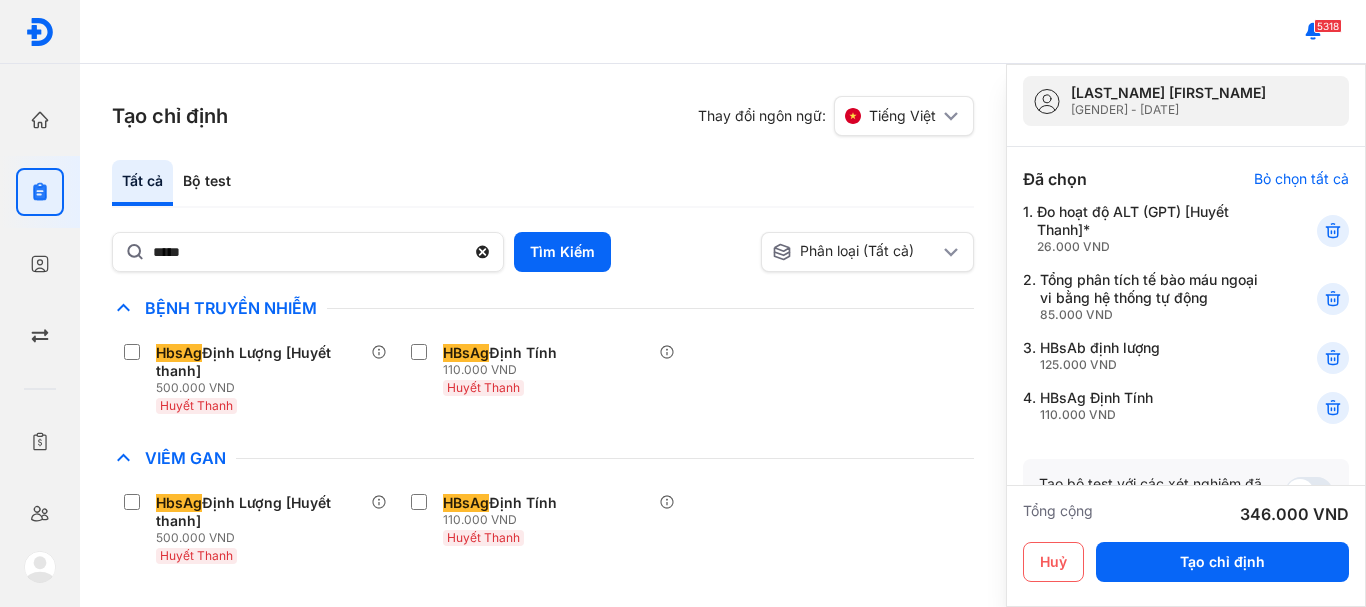 scroll, scrollTop: 100, scrollLeft: 0, axis: vertical 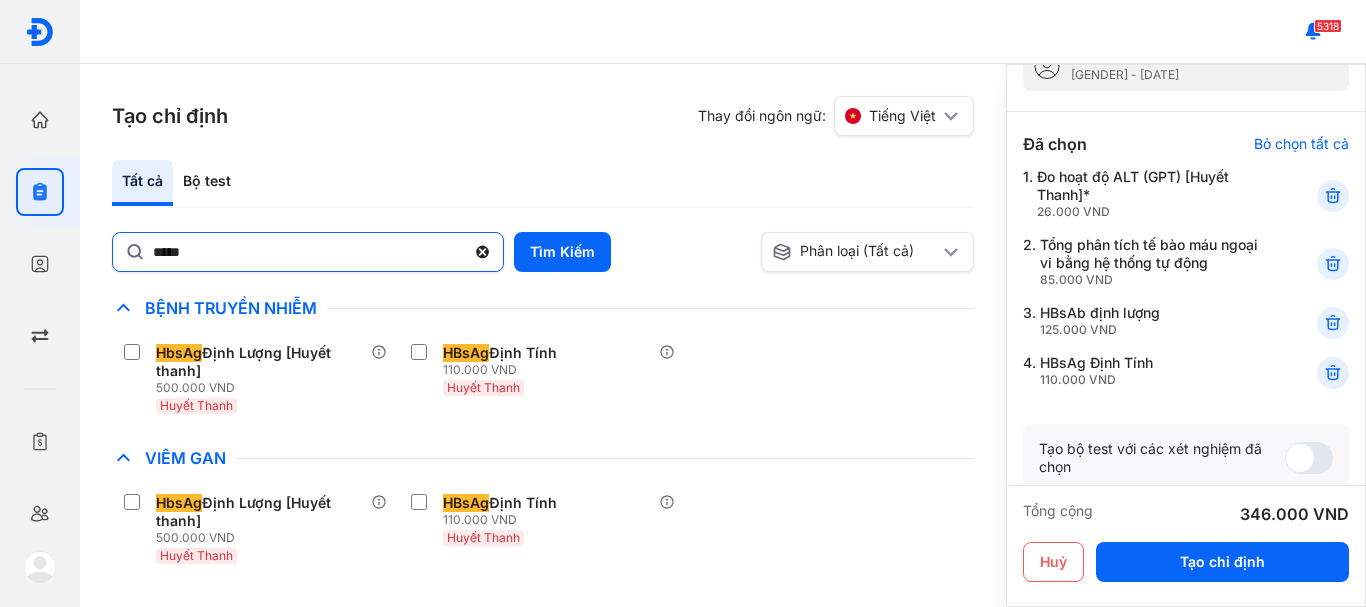 click 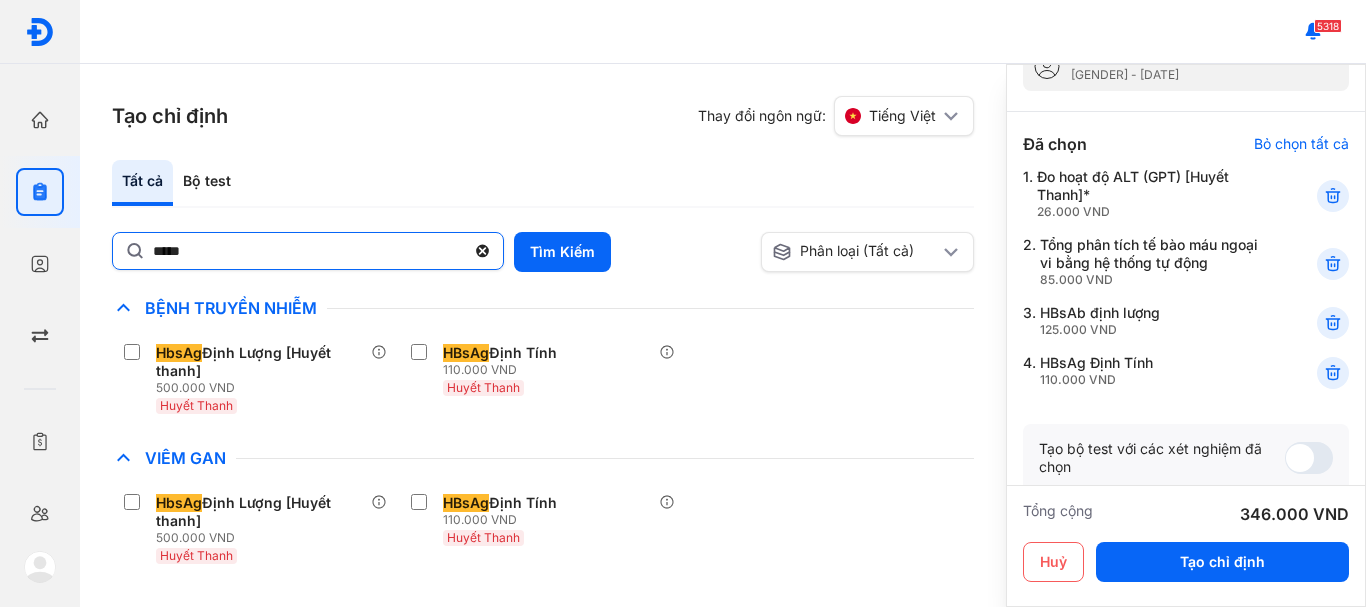click on "*****" 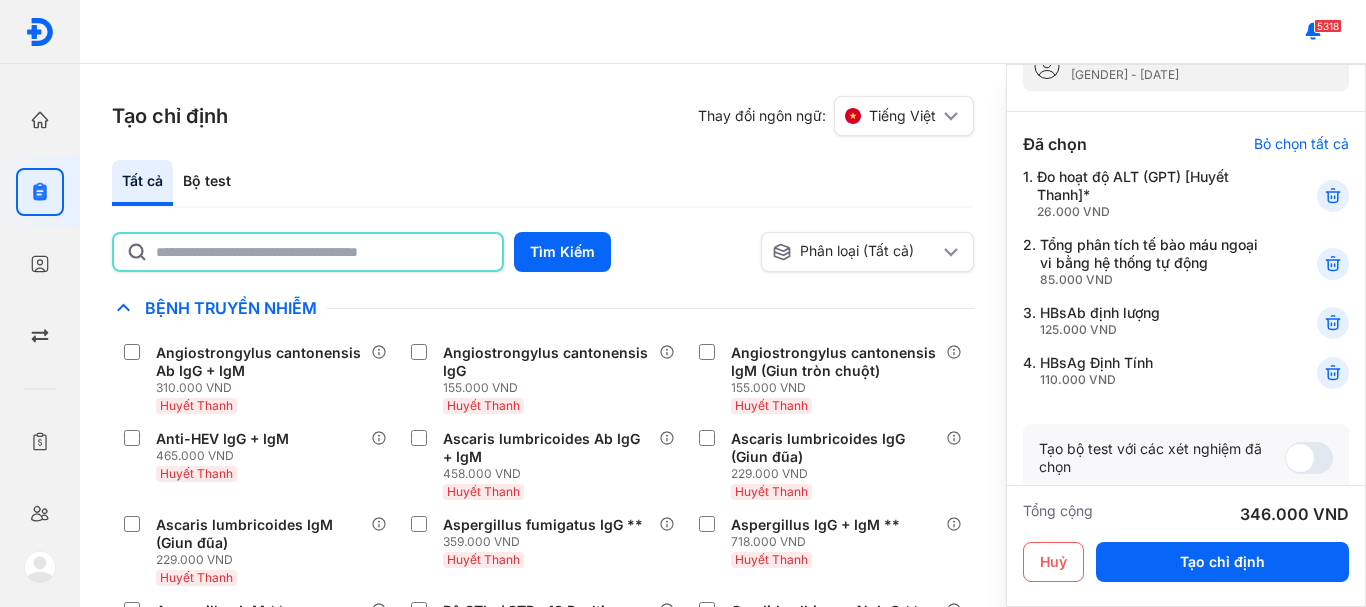 click 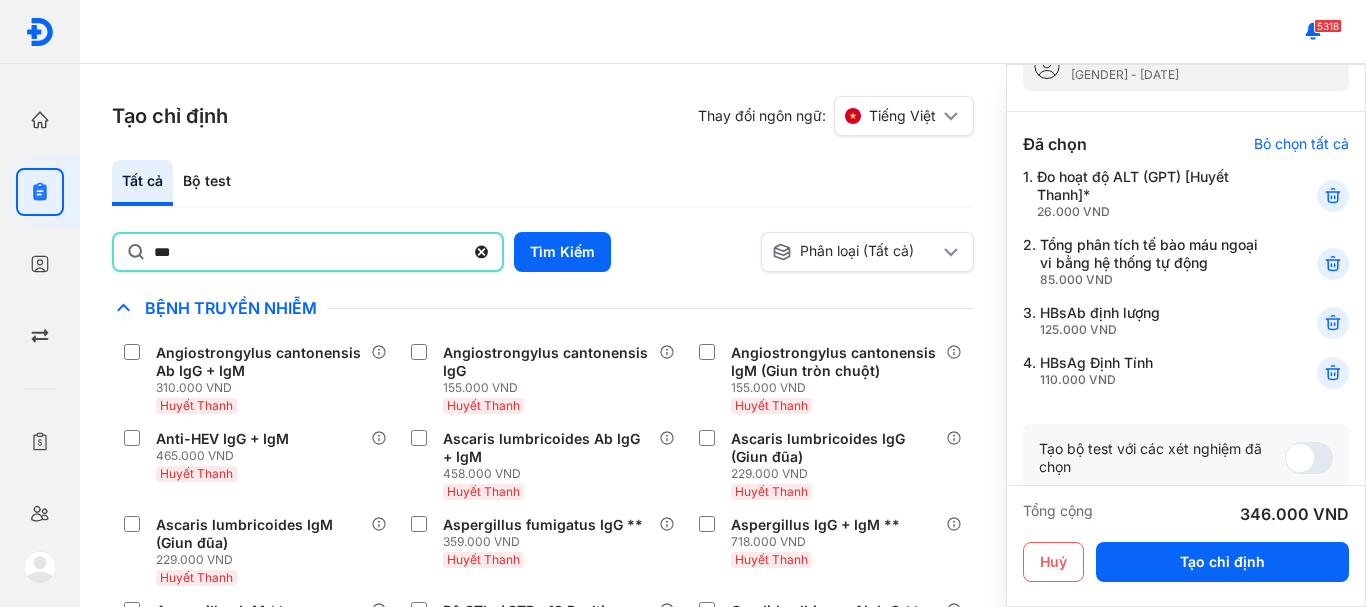 type on "********" 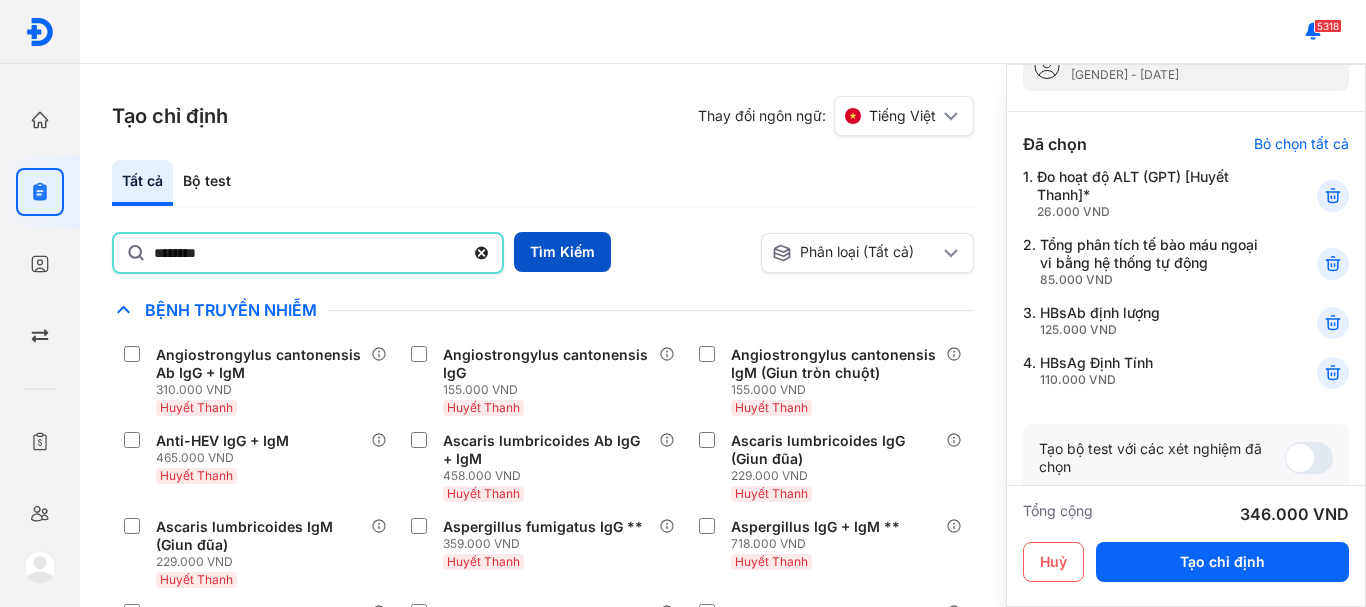 click on "Tìm Kiếm" at bounding box center [562, 252] 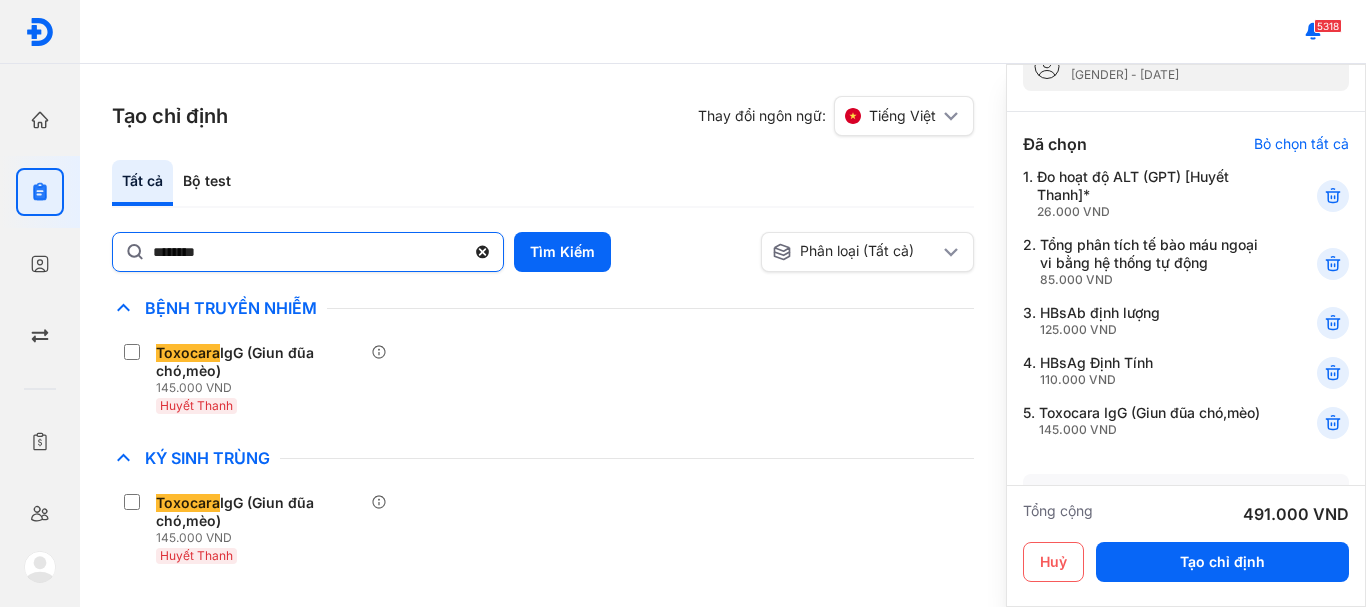 click 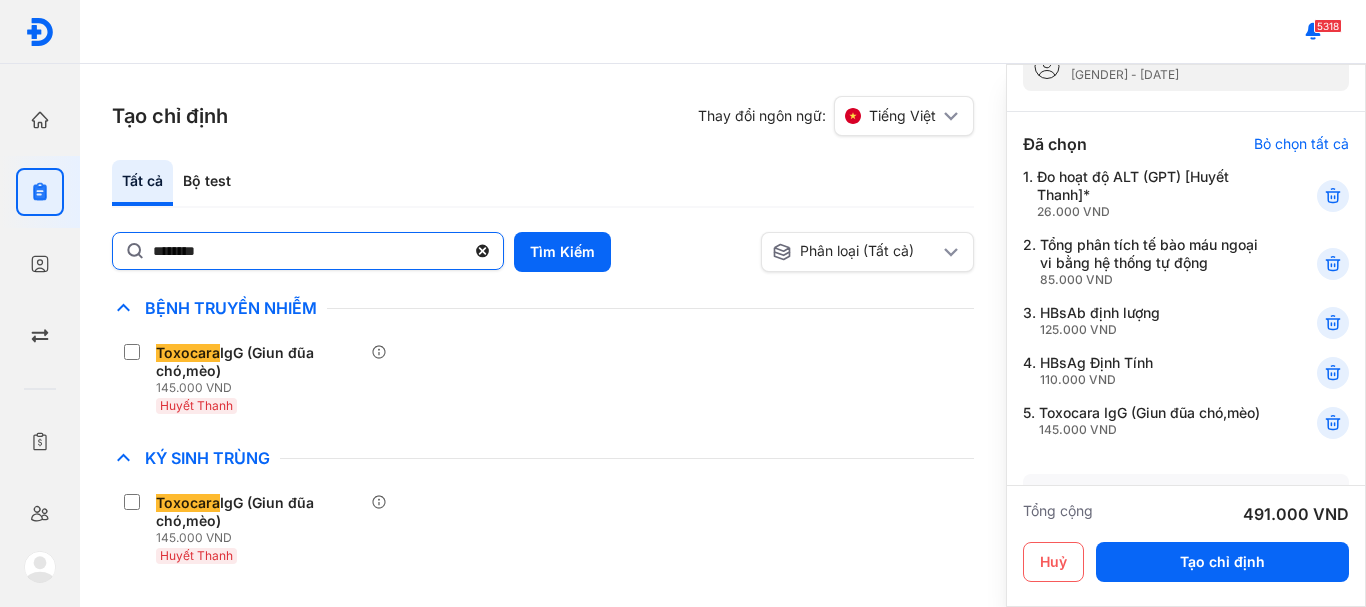 click on "********" 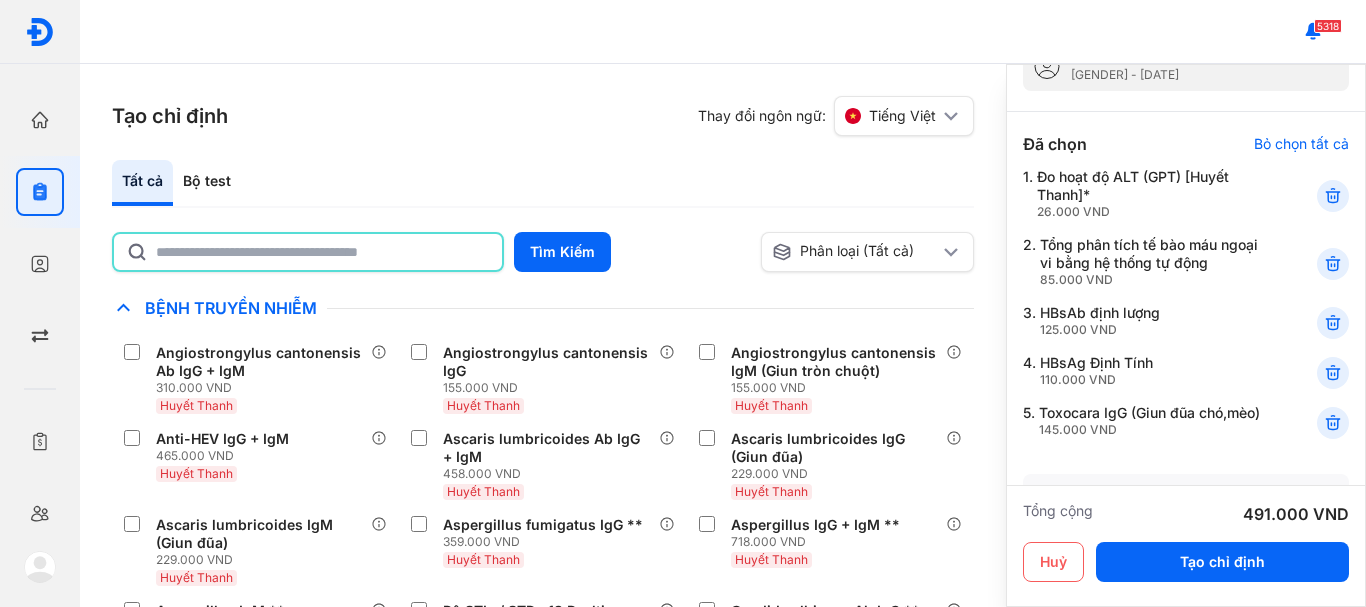 click 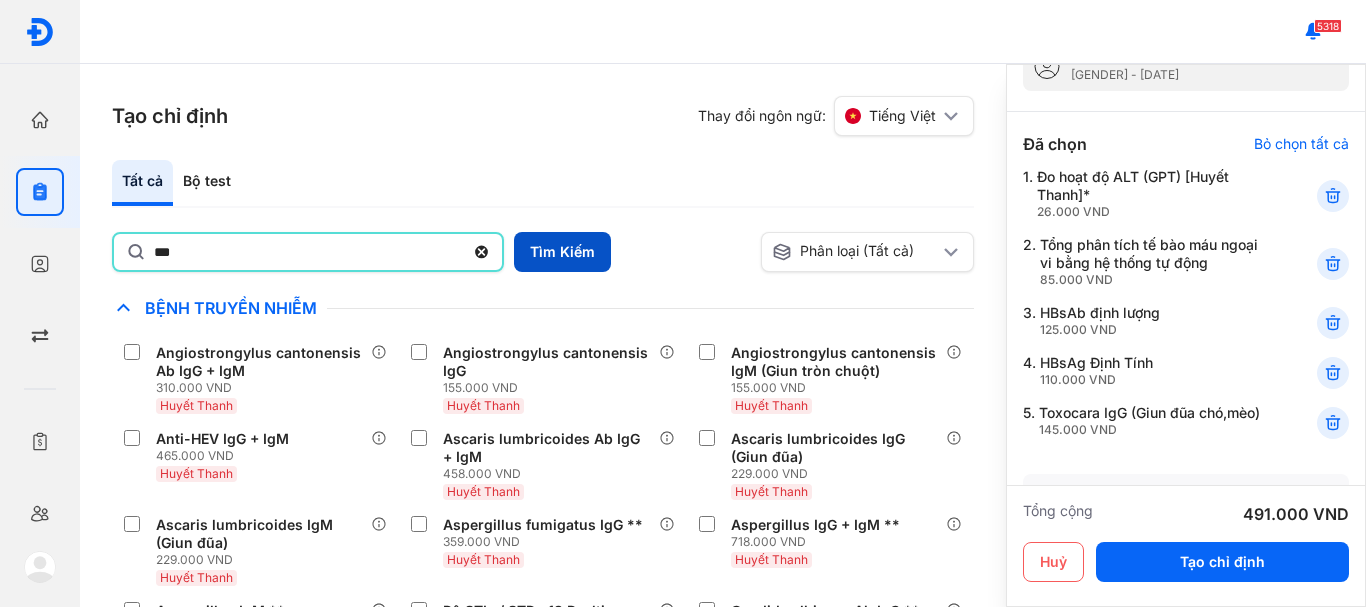 type on "***" 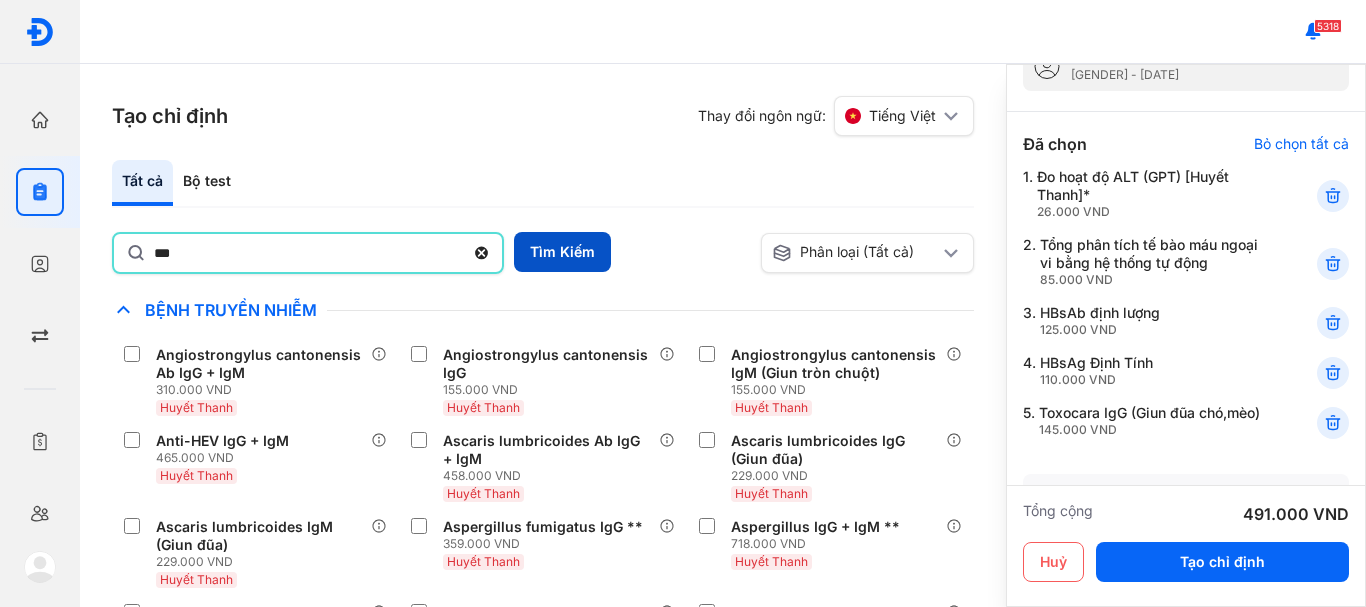 click on "Tìm Kiếm" at bounding box center (562, 252) 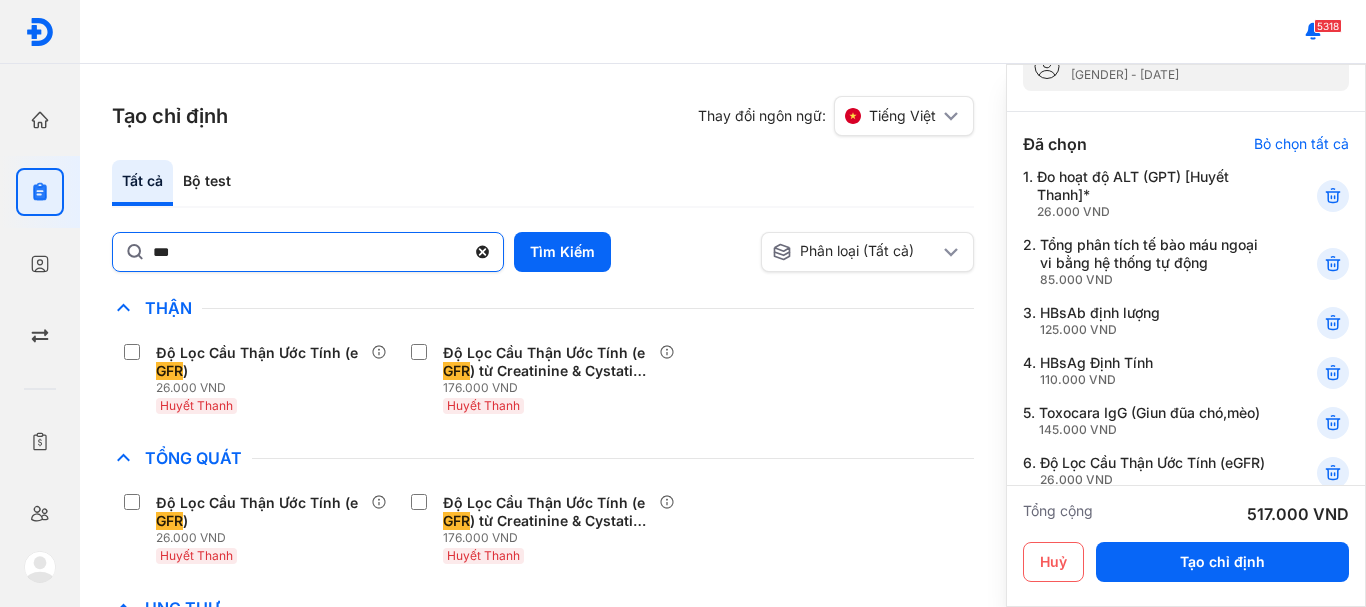 click 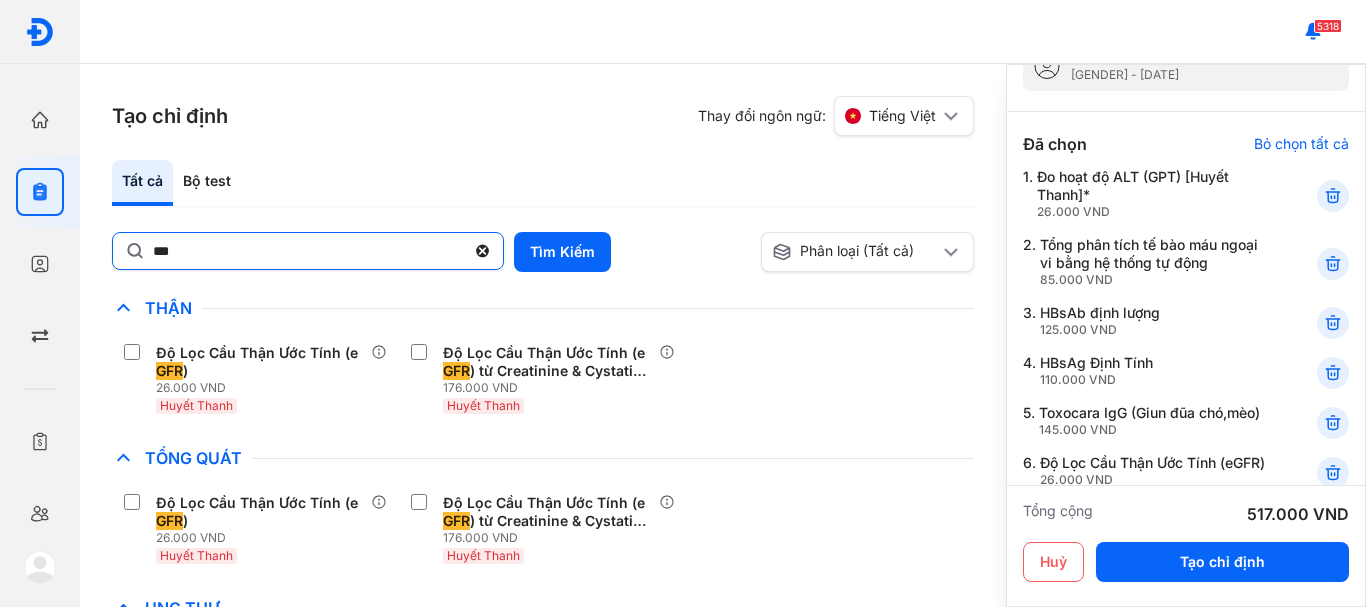 click on "***" 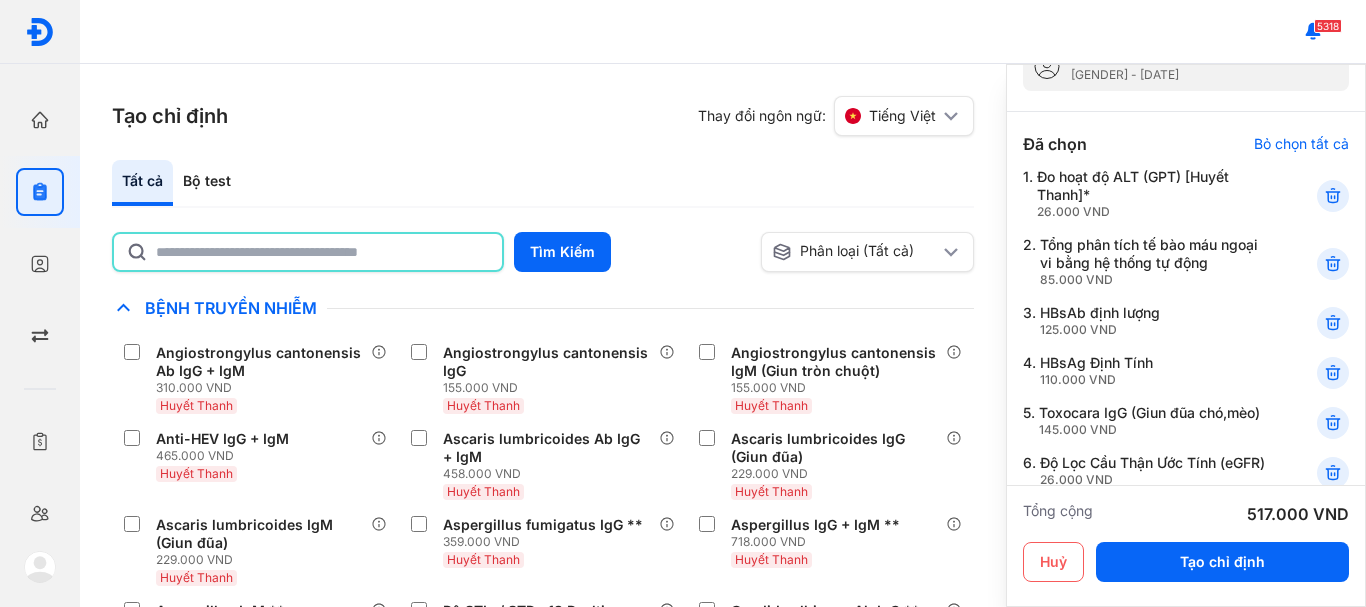 click 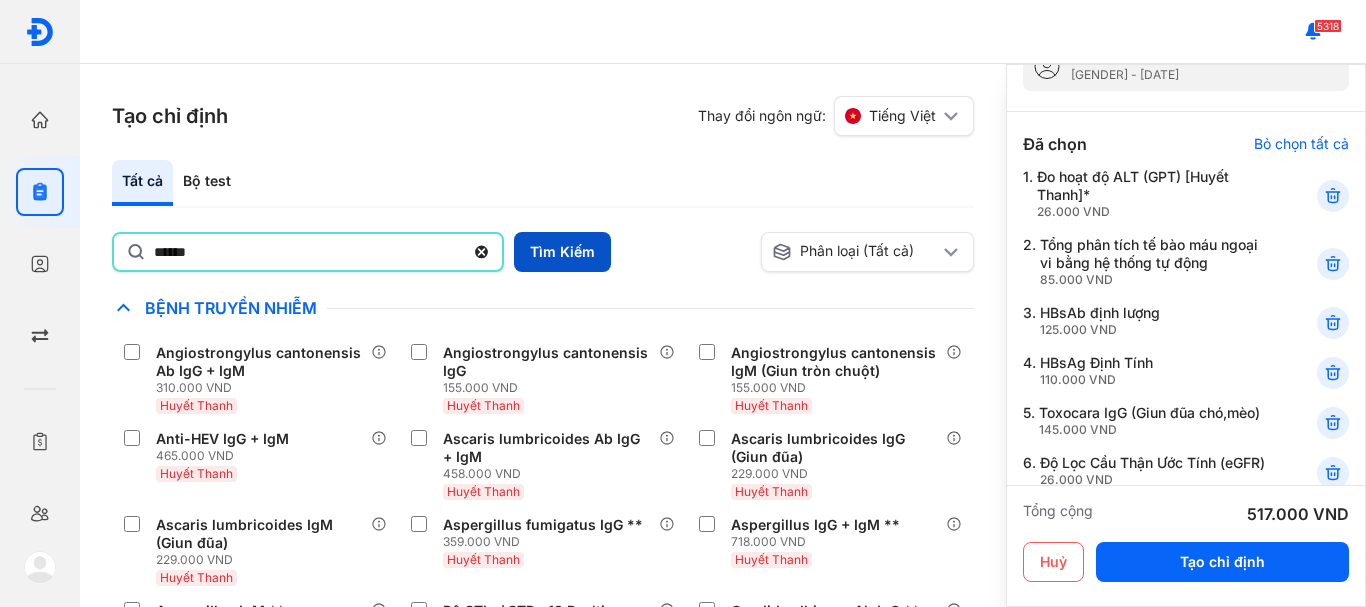 type on "******" 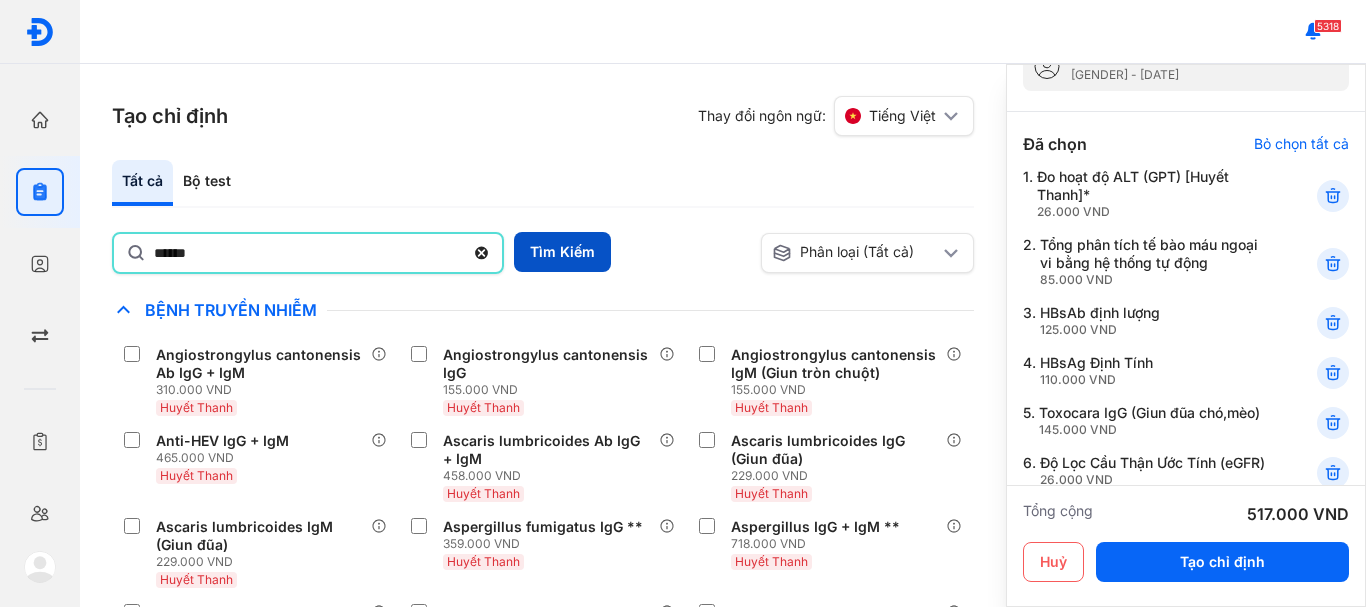 click on "Tìm Kiếm" at bounding box center (562, 252) 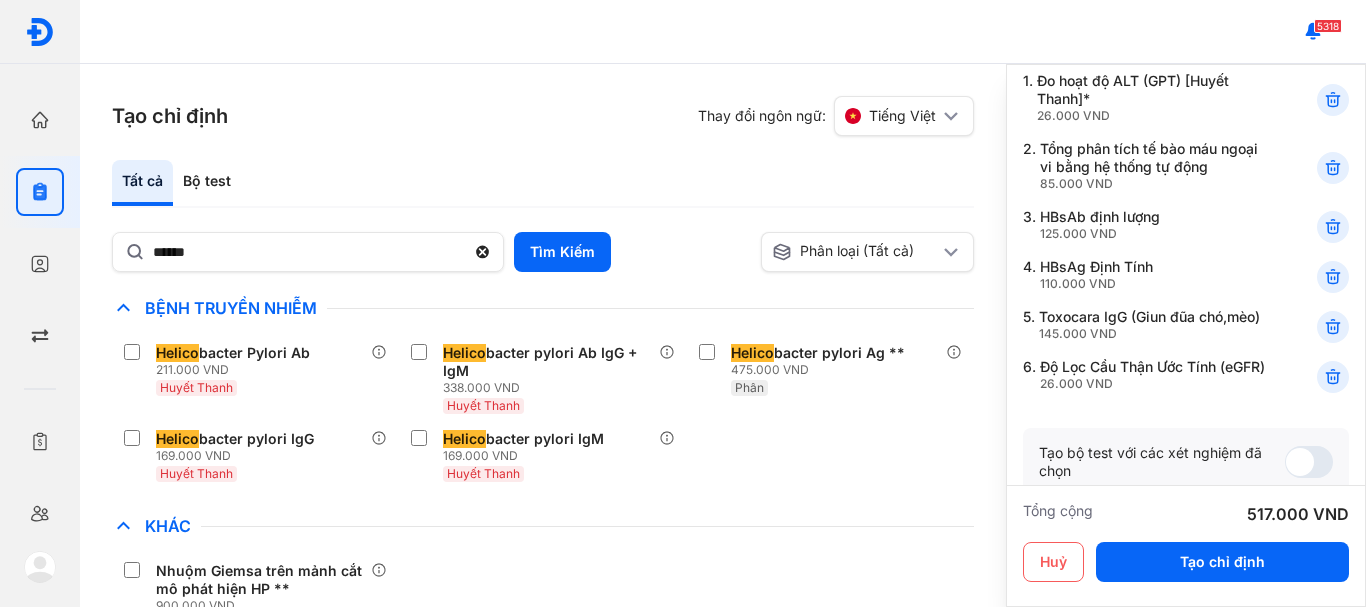 scroll, scrollTop: 300, scrollLeft: 0, axis: vertical 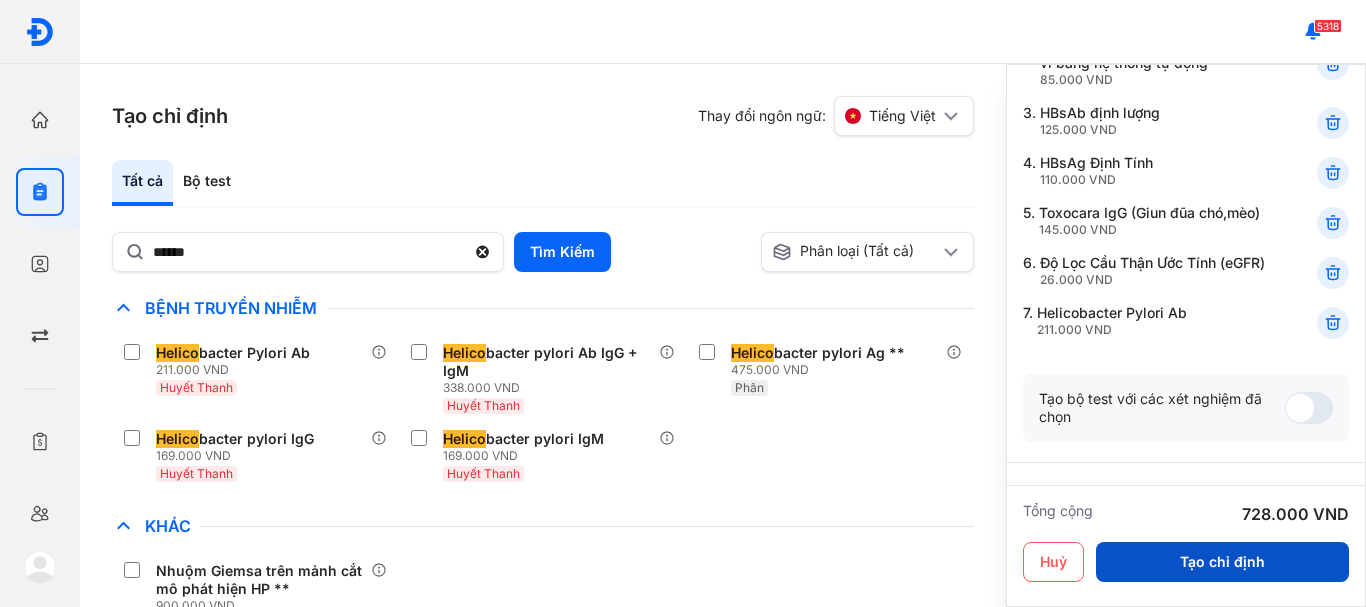 click on "Tạo chỉ định" at bounding box center [1222, 562] 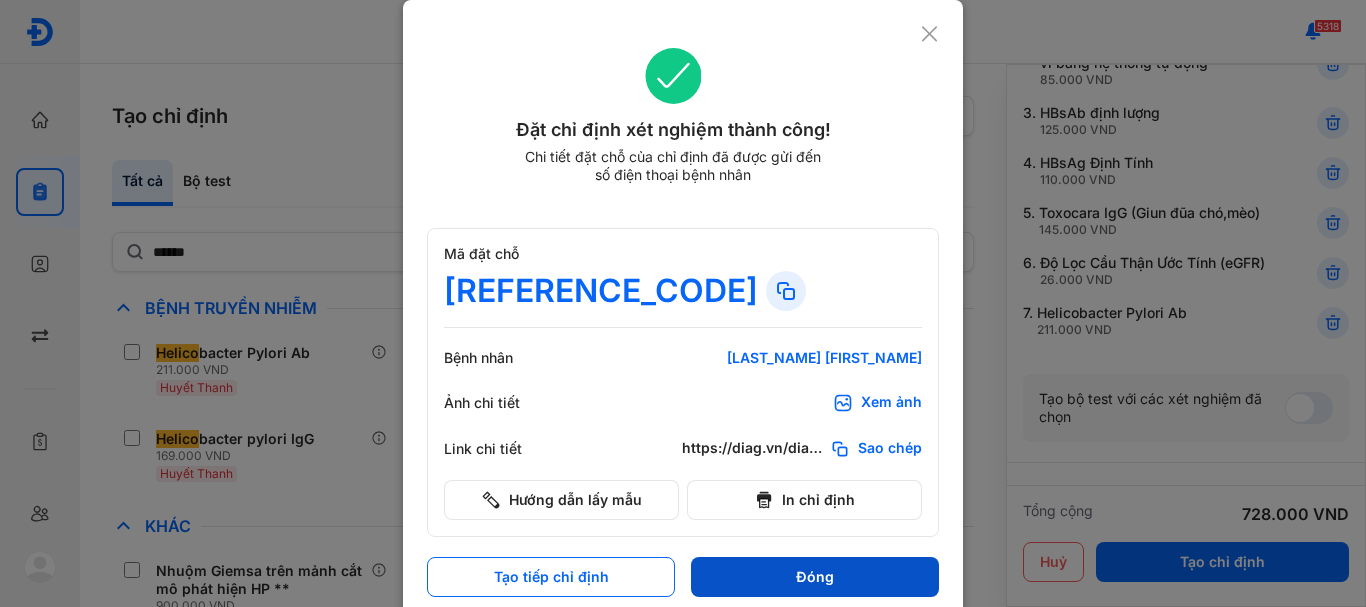 click on "Đóng" at bounding box center [815, 577] 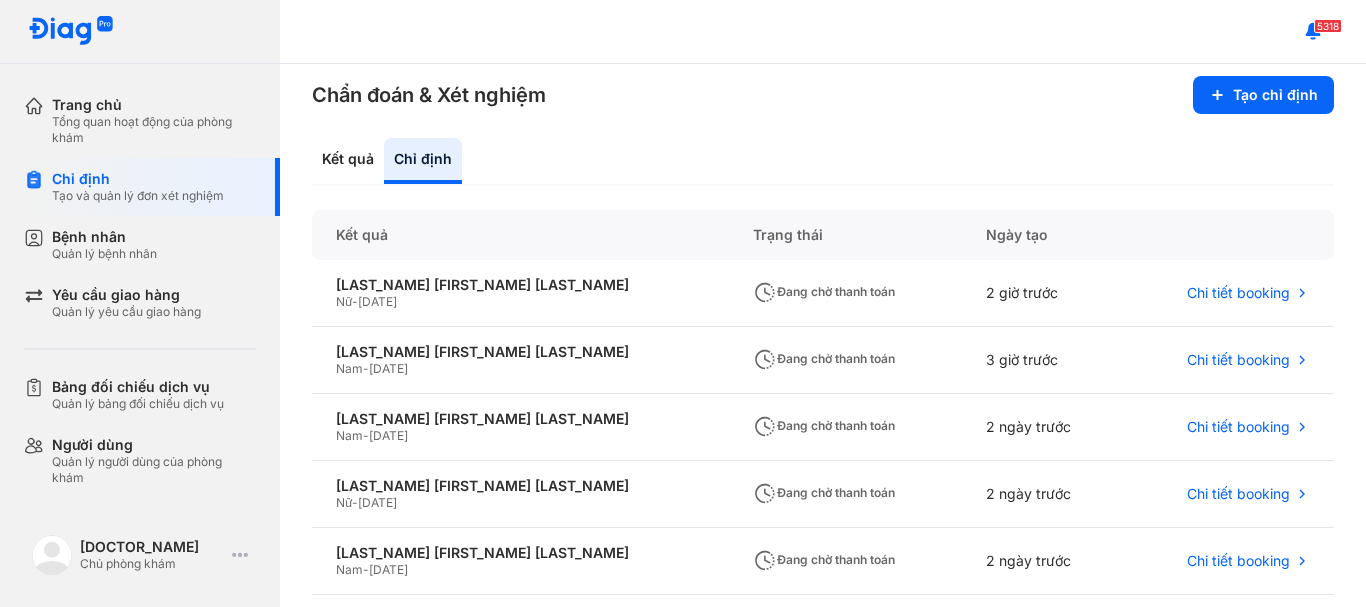 scroll, scrollTop: 0, scrollLeft: 0, axis: both 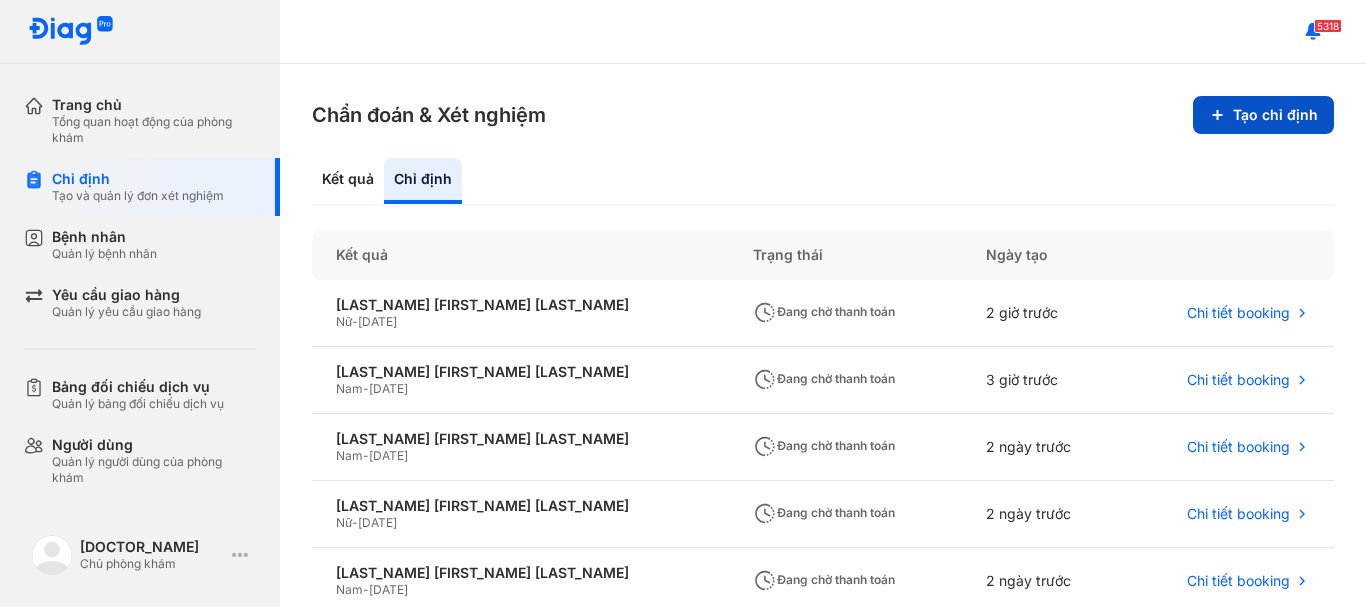 click on "Tạo chỉ định" at bounding box center (1263, 115) 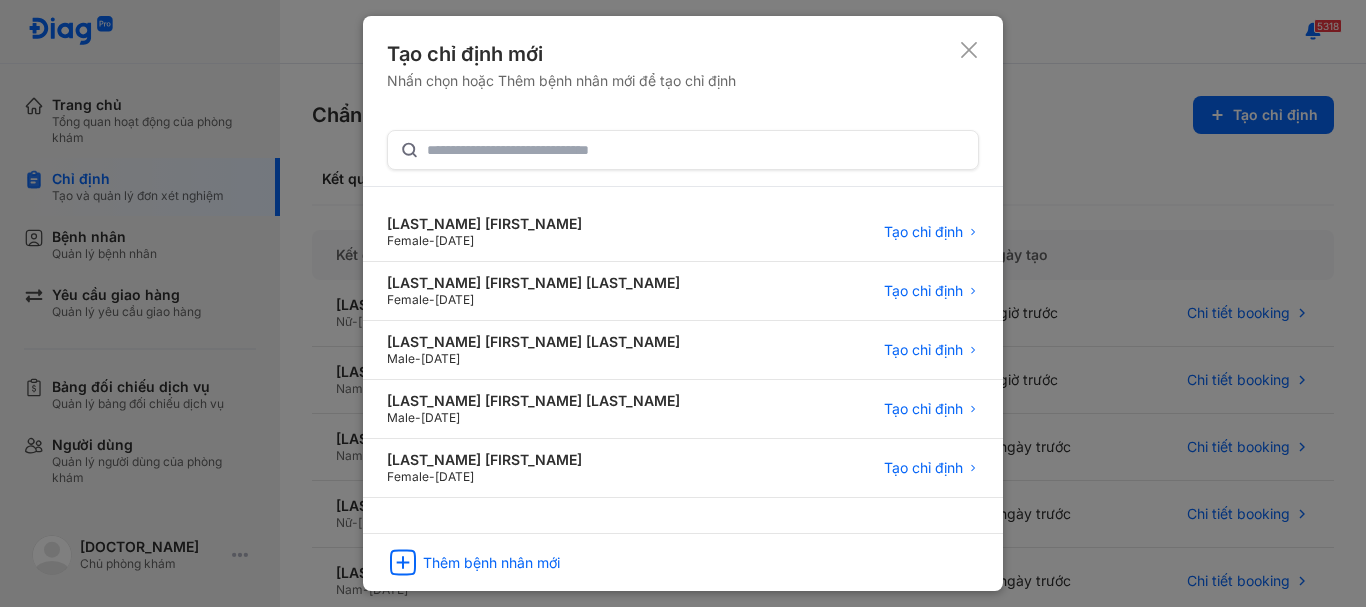 click 